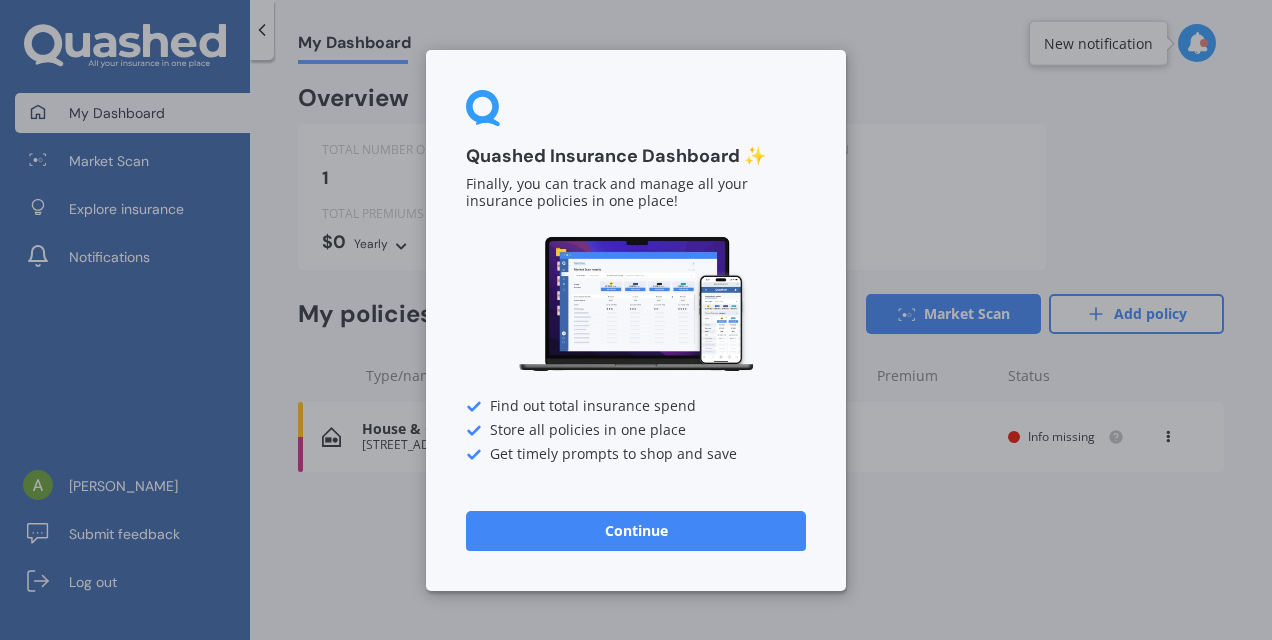 scroll, scrollTop: 0, scrollLeft: 0, axis: both 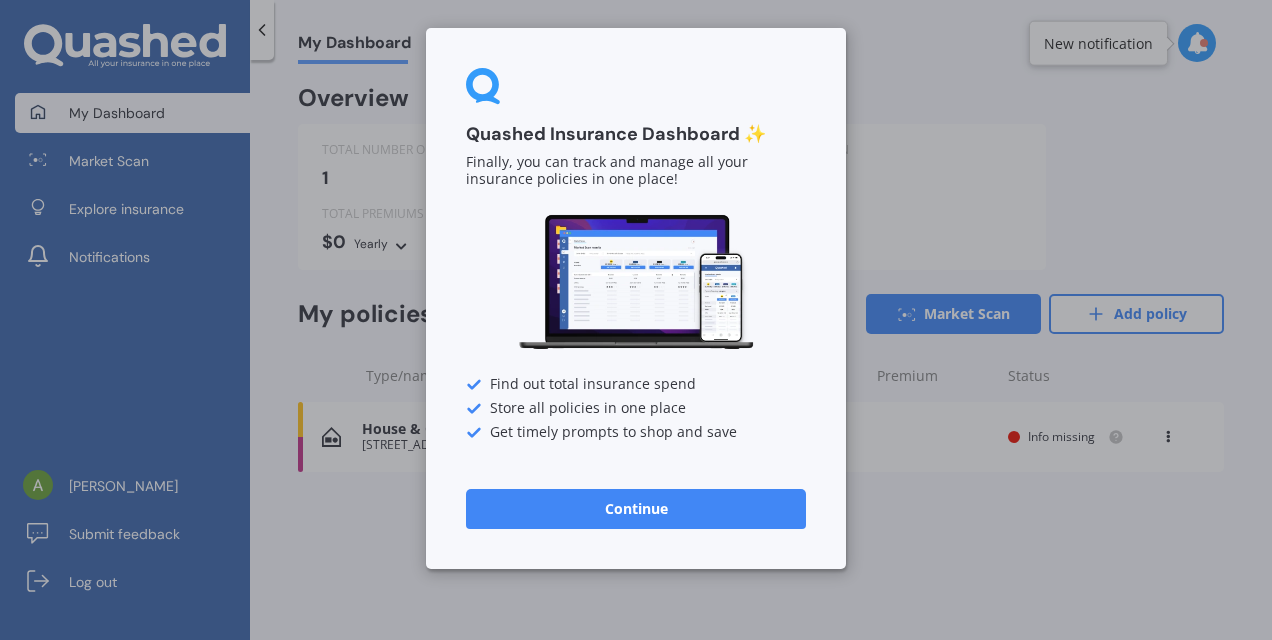 click on "Continue" at bounding box center [636, 509] 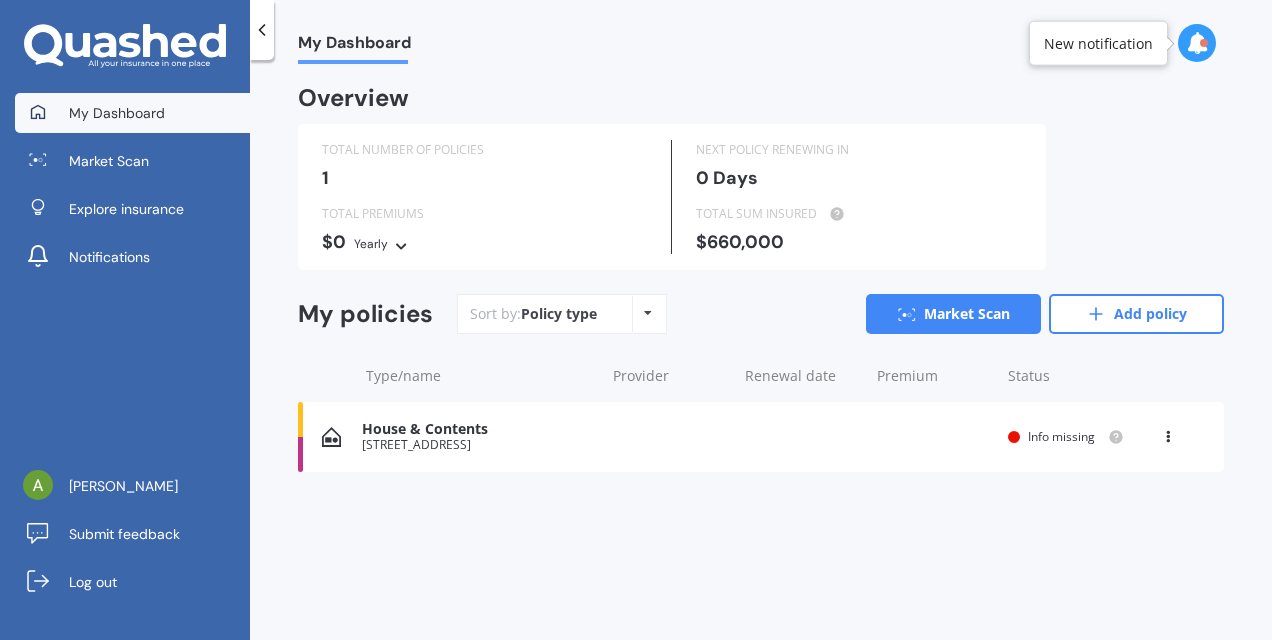 click at bounding box center [1168, 433] 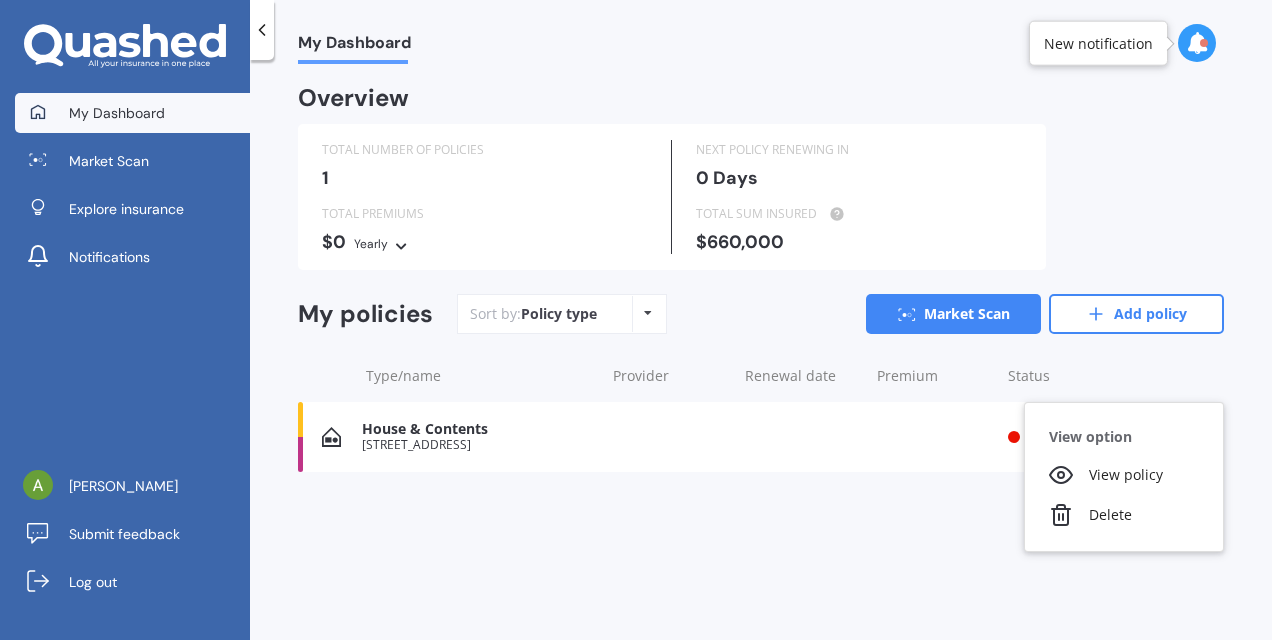 click on "Delete" at bounding box center (1124, 515) 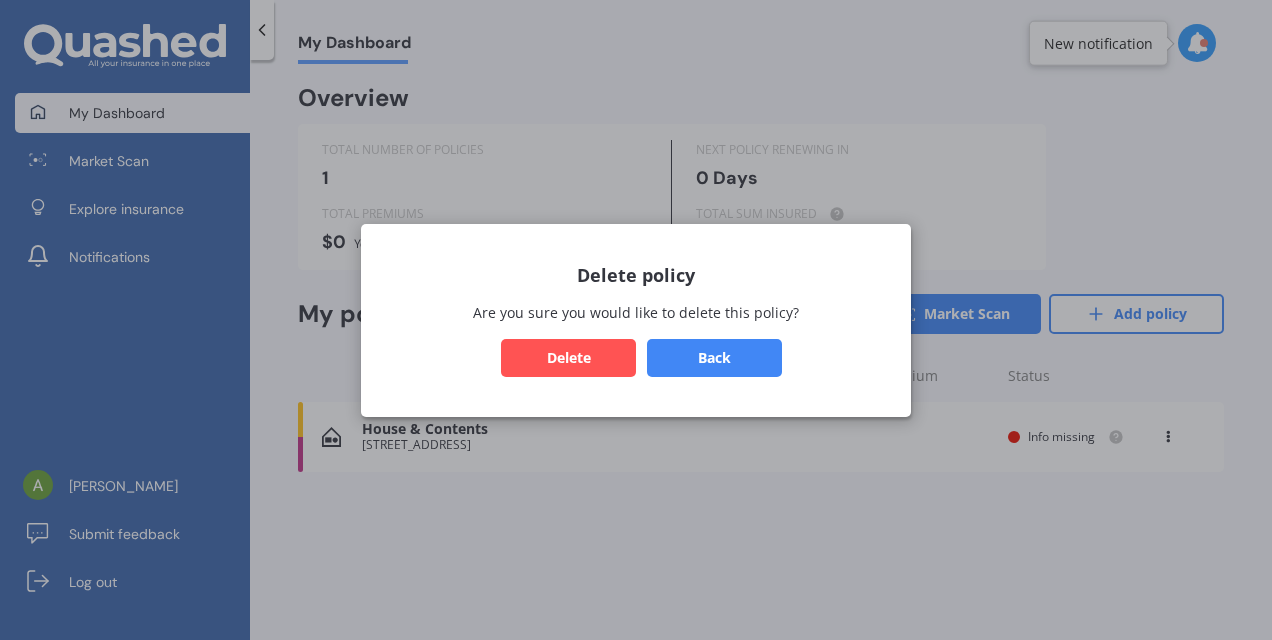 click on "Delete" at bounding box center (568, 357) 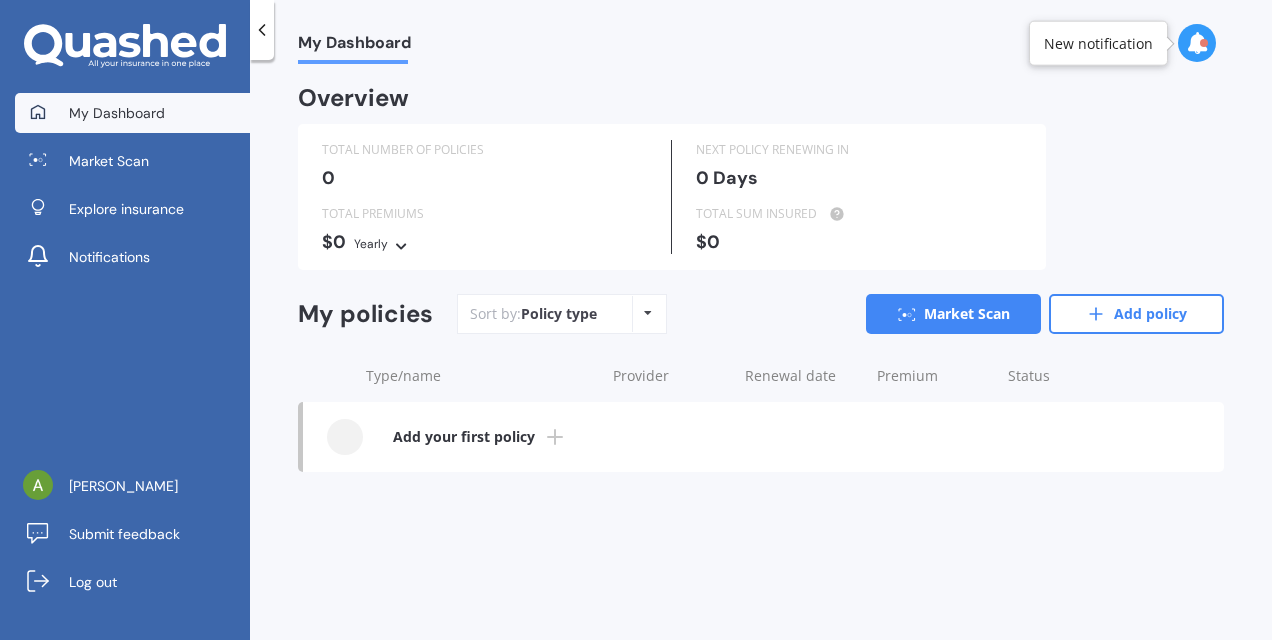 click 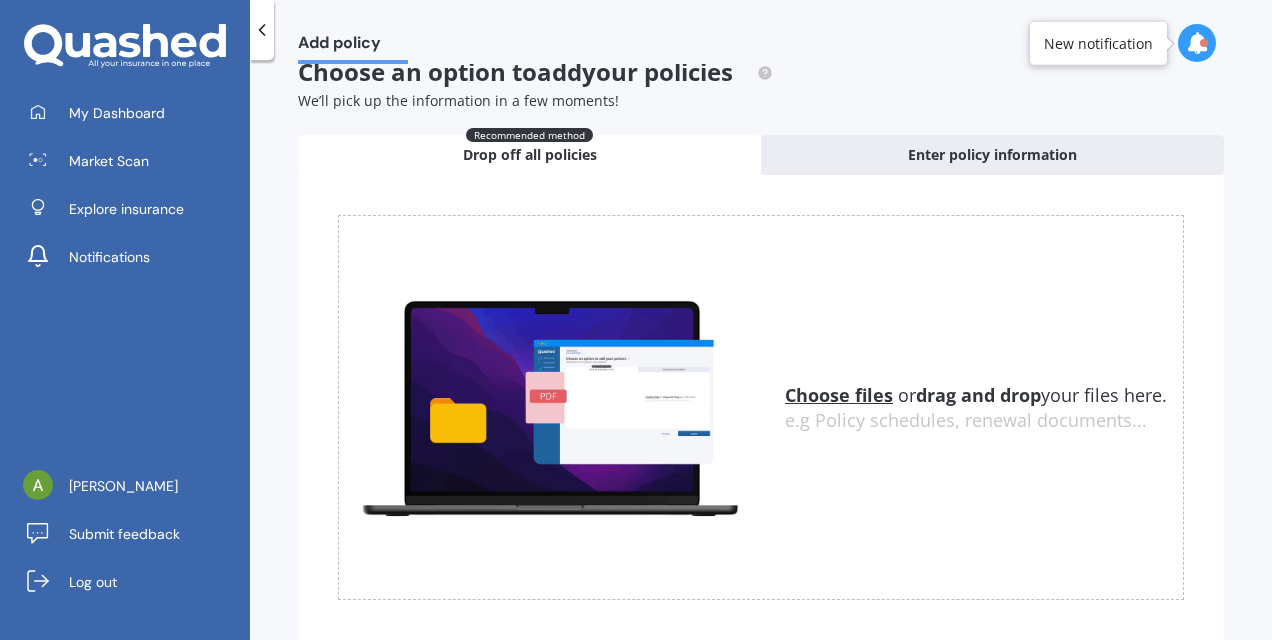 scroll, scrollTop: 0, scrollLeft: 0, axis: both 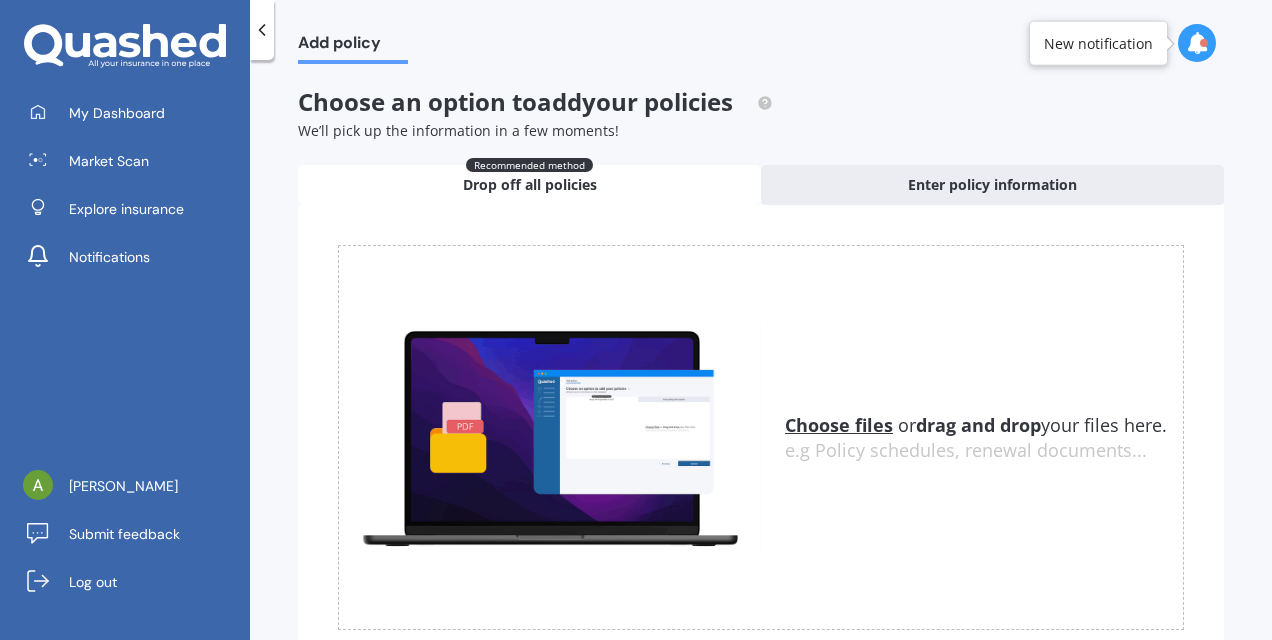 click on "Market Scan" at bounding box center (132, 161) 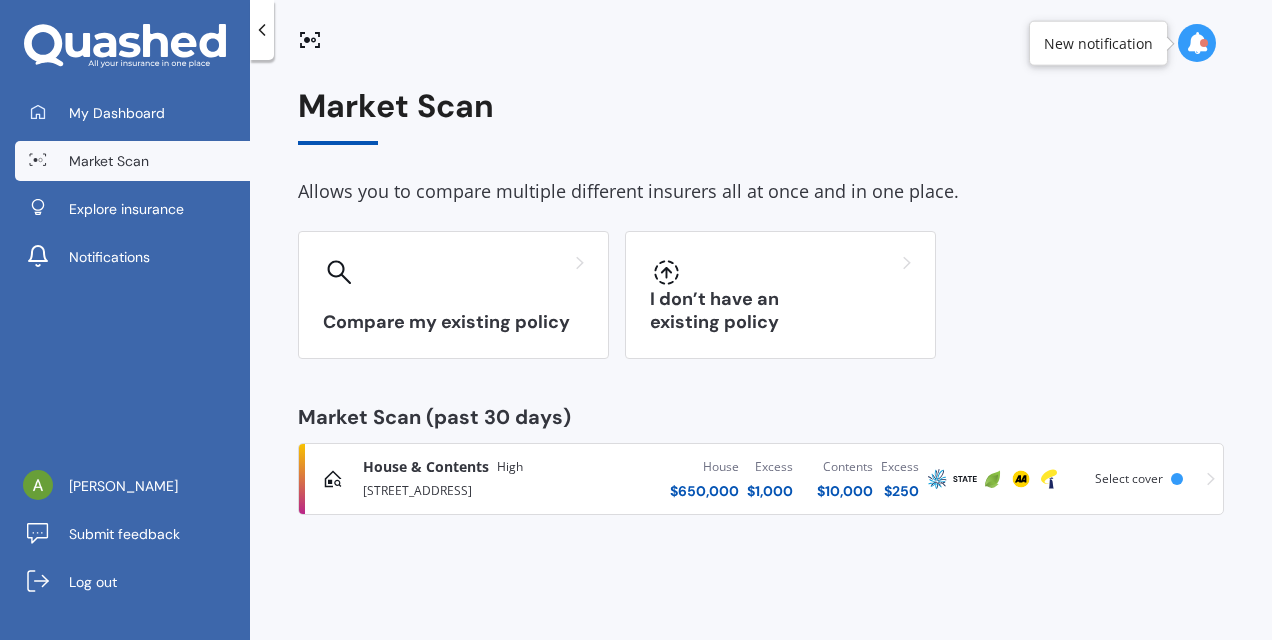 click on "Explore insurance" at bounding box center (126, 209) 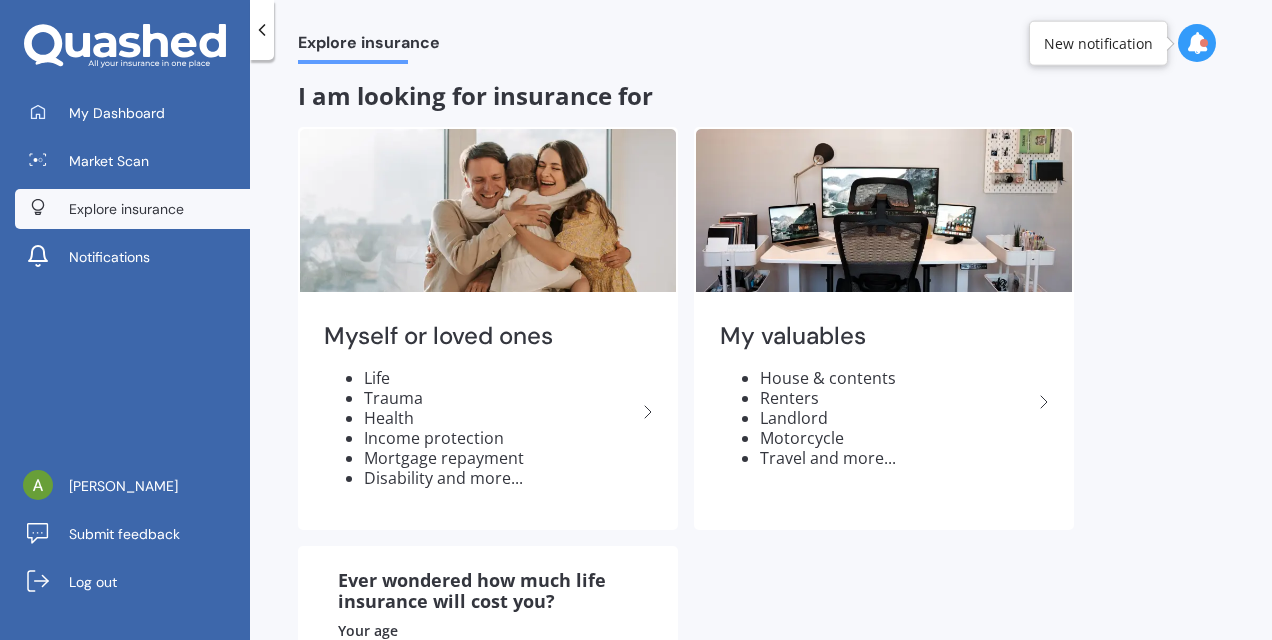 scroll, scrollTop: 0, scrollLeft: 0, axis: both 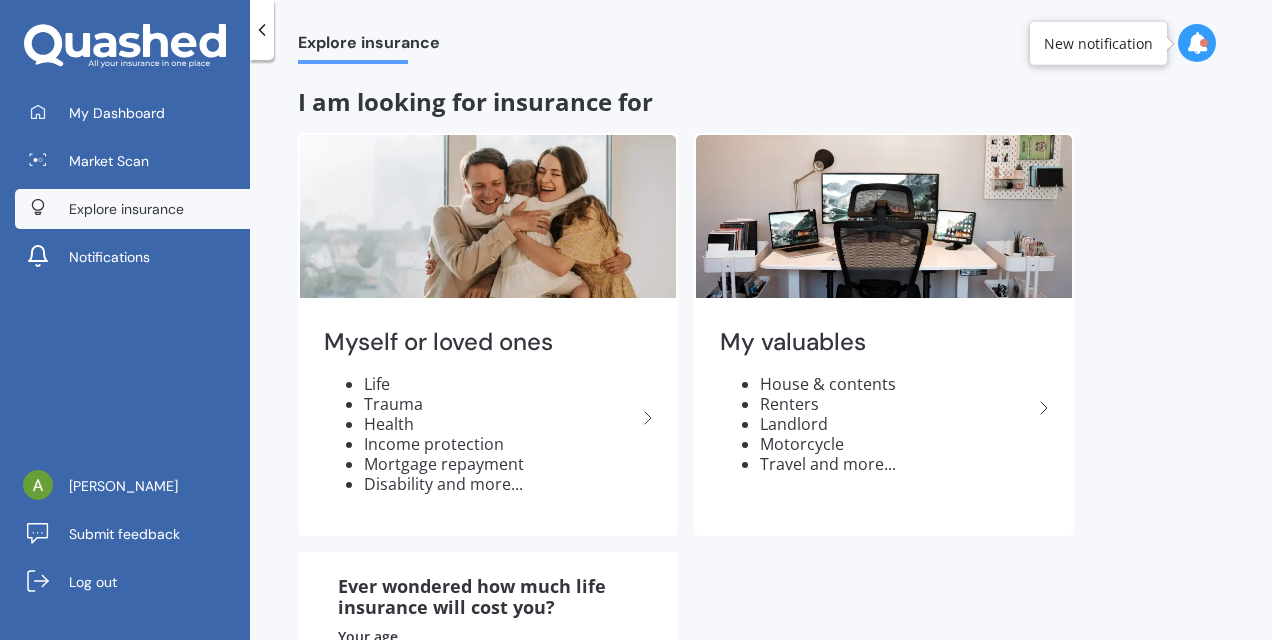 click on "Renters" at bounding box center [896, 404] 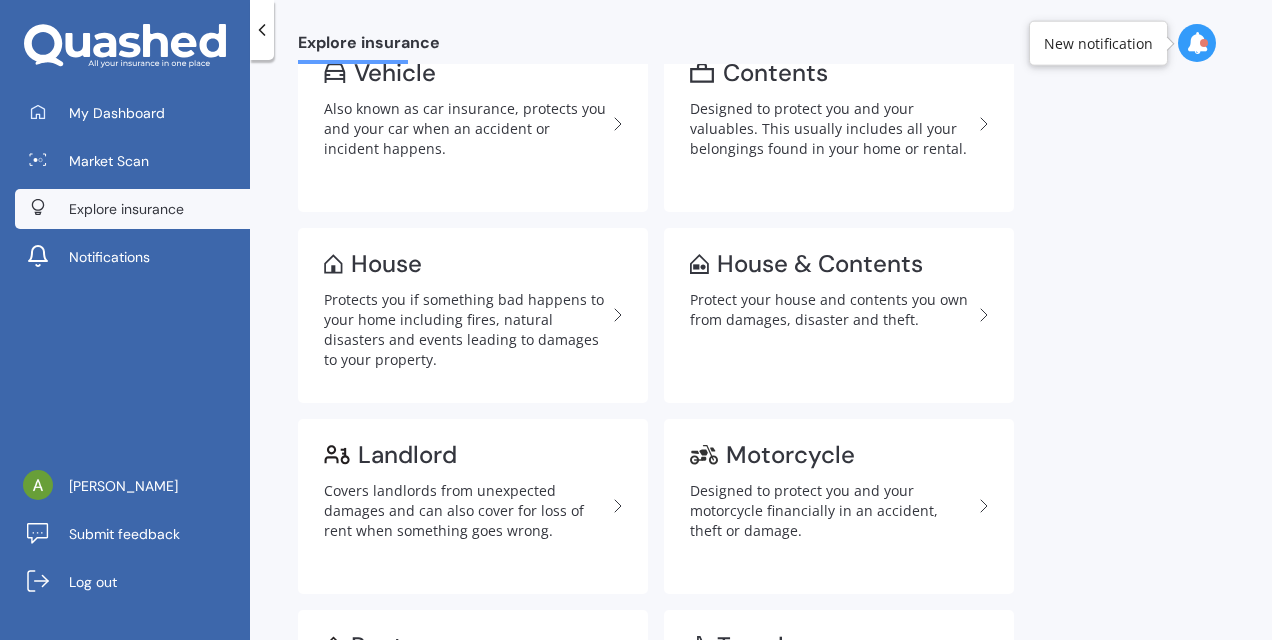 scroll, scrollTop: 200, scrollLeft: 0, axis: vertical 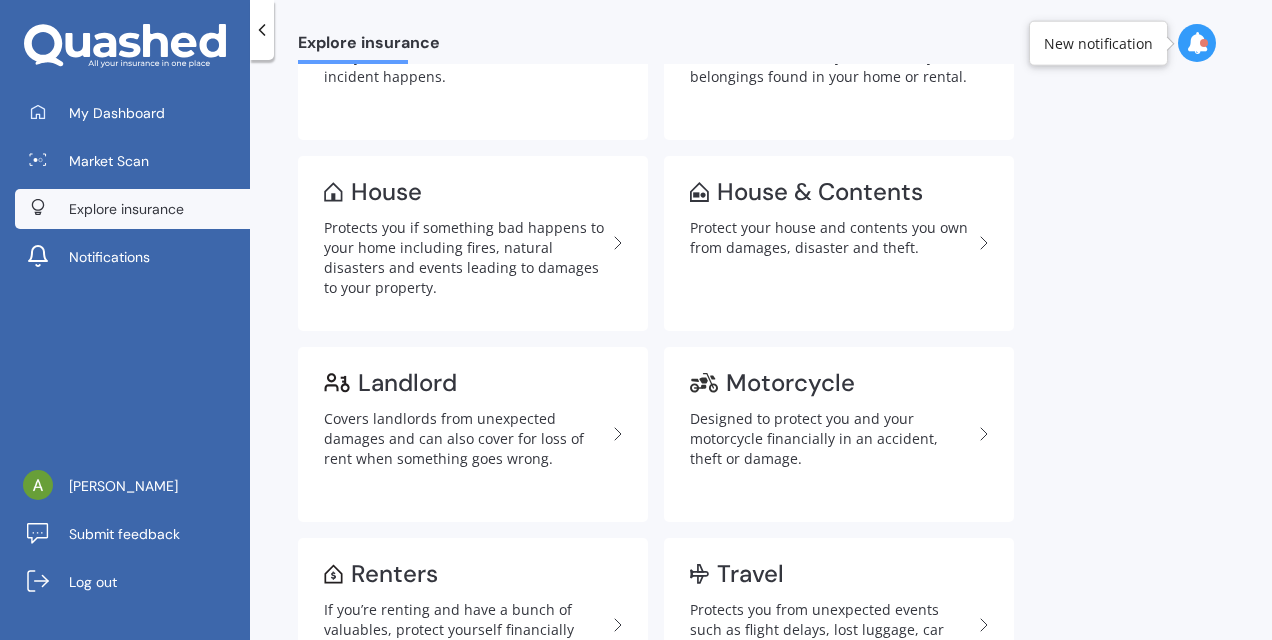 click 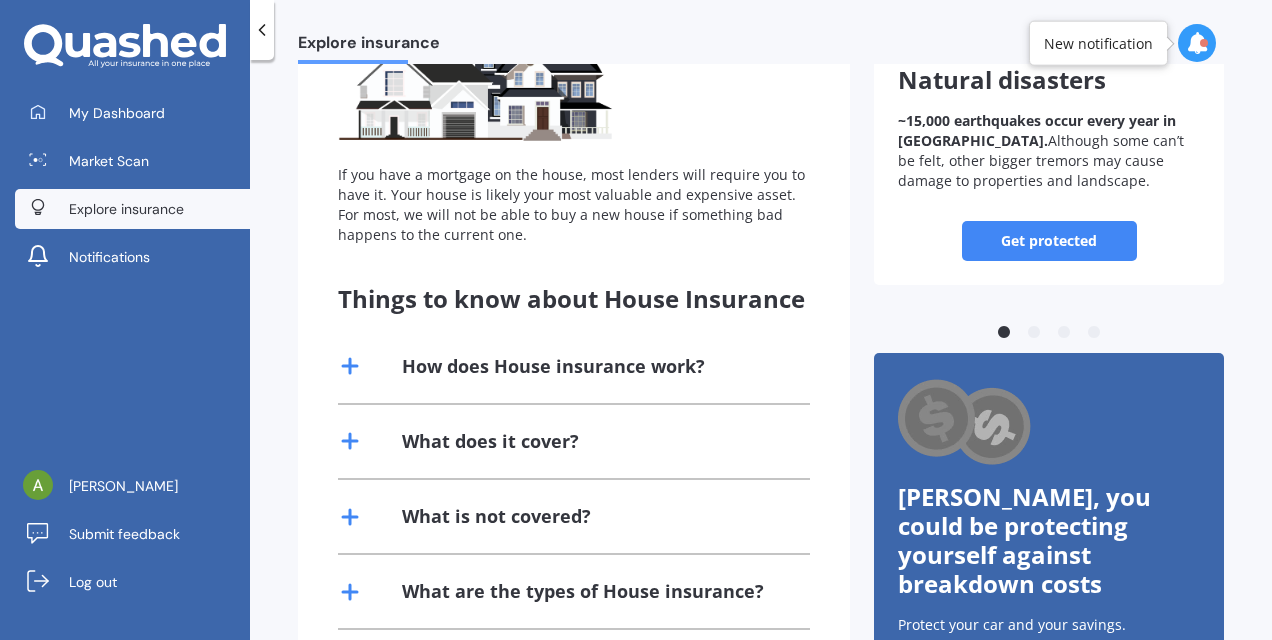 scroll, scrollTop: 0, scrollLeft: 0, axis: both 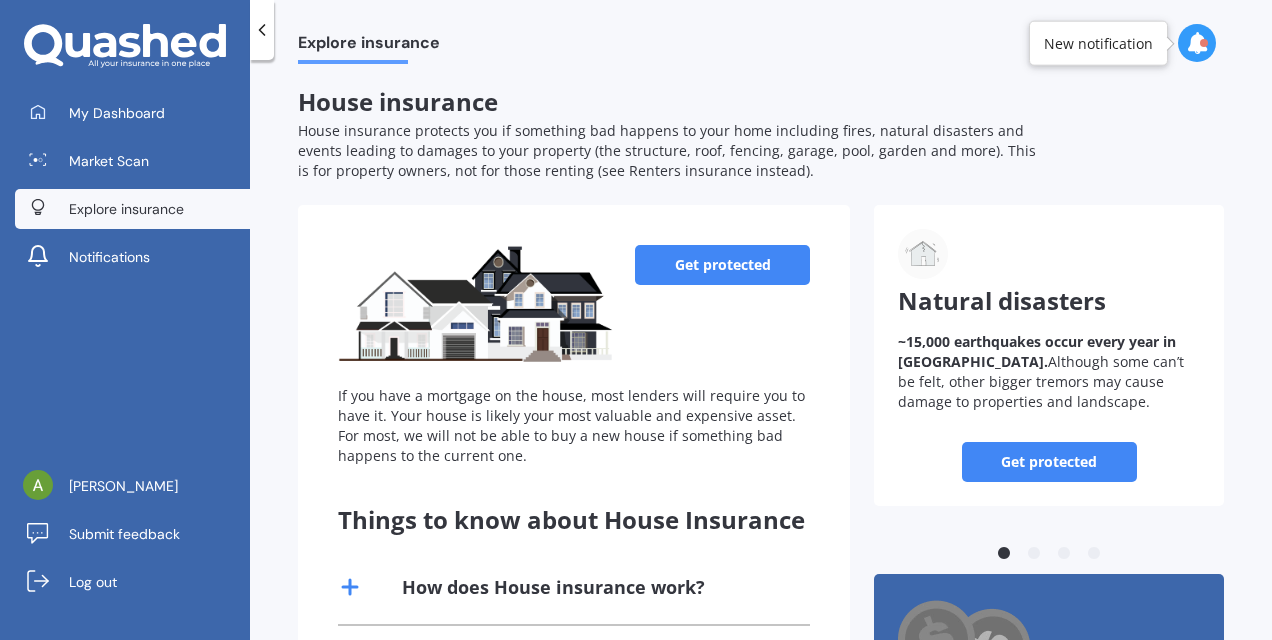 click on "Get protected" at bounding box center (722, 265) 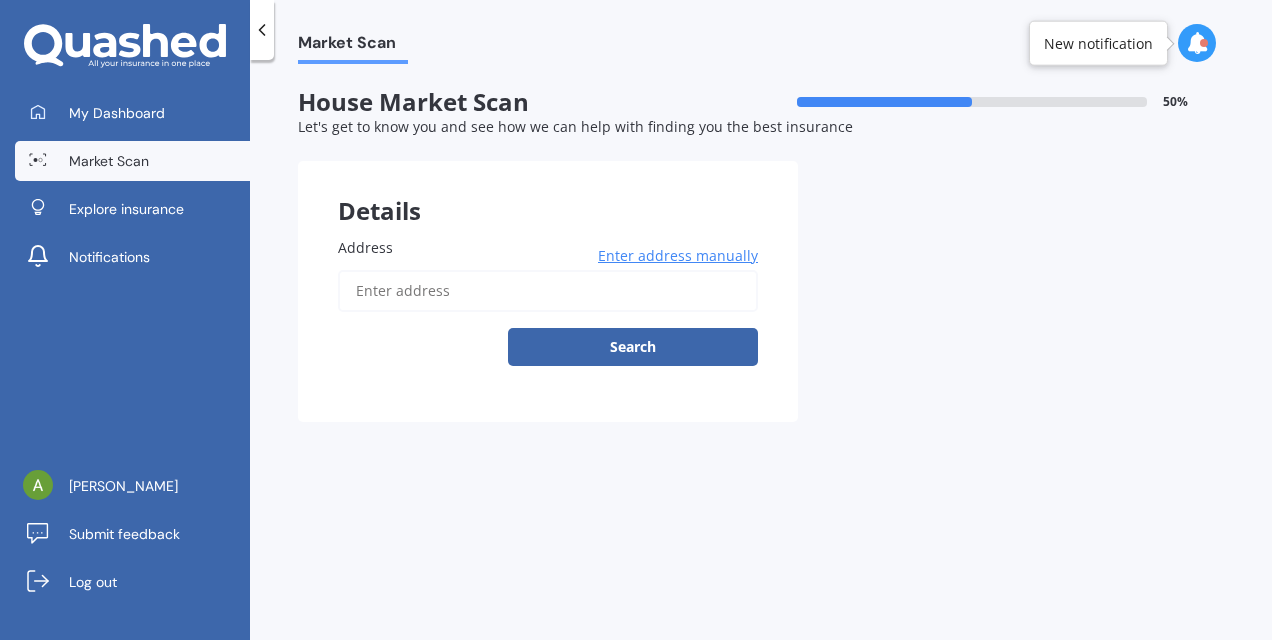 click on "Address" at bounding box center (548, 291) 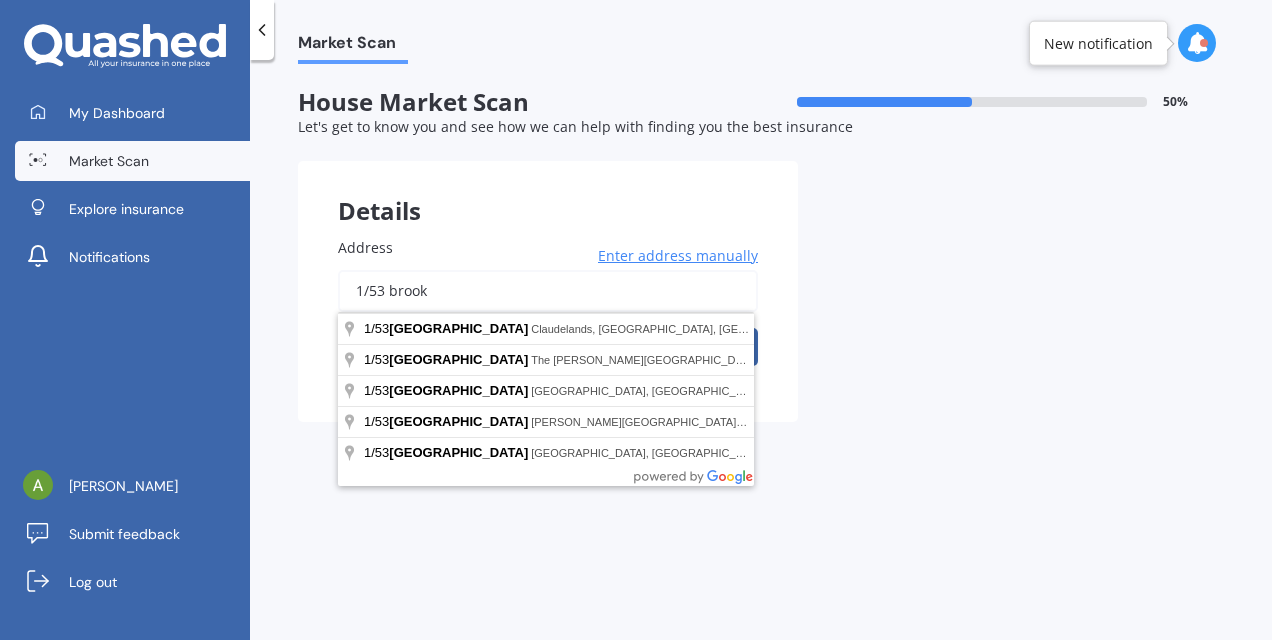 drag, startPoint x: 384, startPoint y: 294, endPoint x: 321, endPoint y: 295, distance: 63.007935 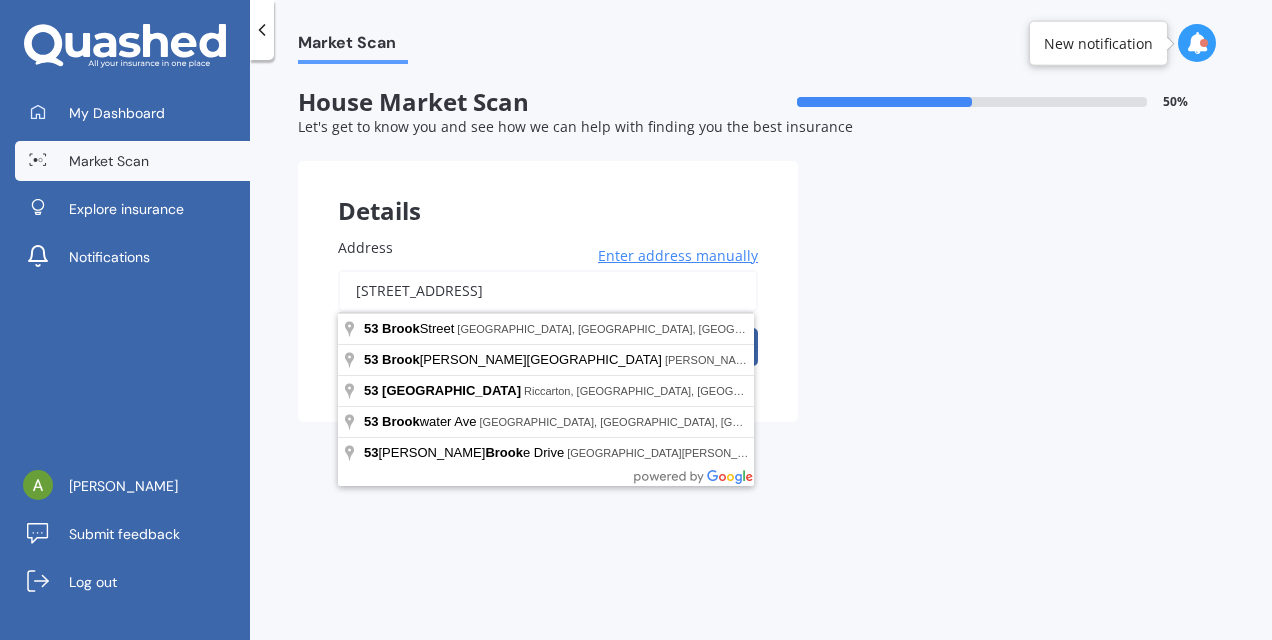 type on "[STREET_ADDRESS]" 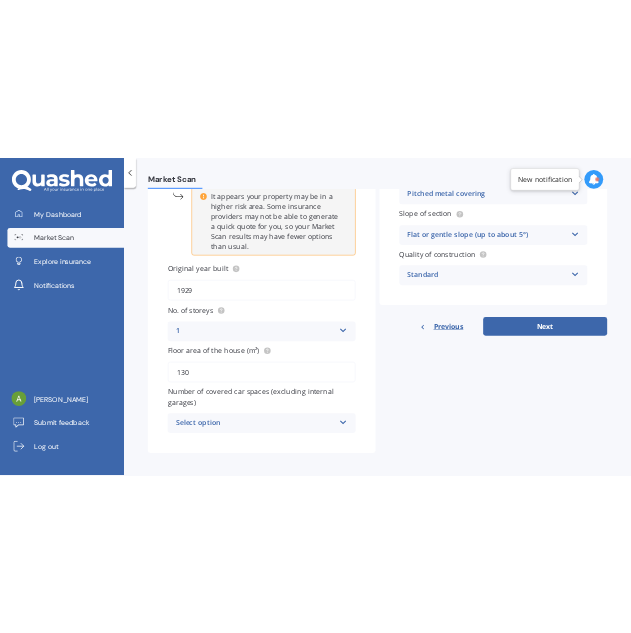 scroll, scrollTop: 269, scrollLeft: 0, axis: vertical 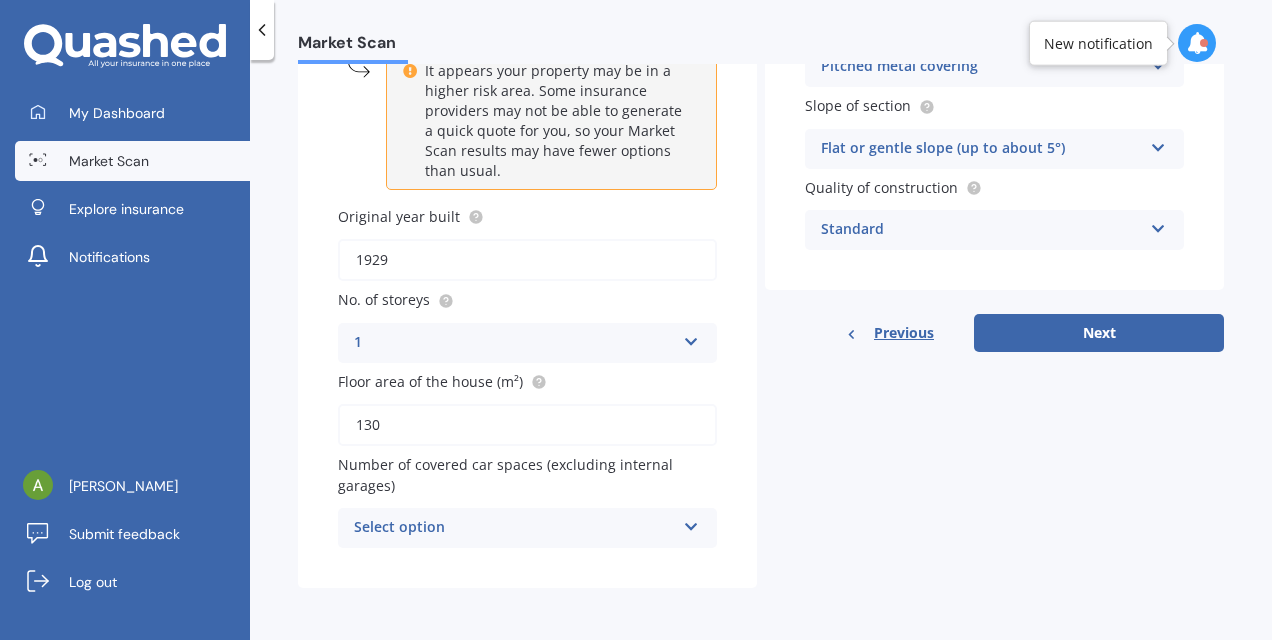 click on "1929" at bounding box center [527, 260] 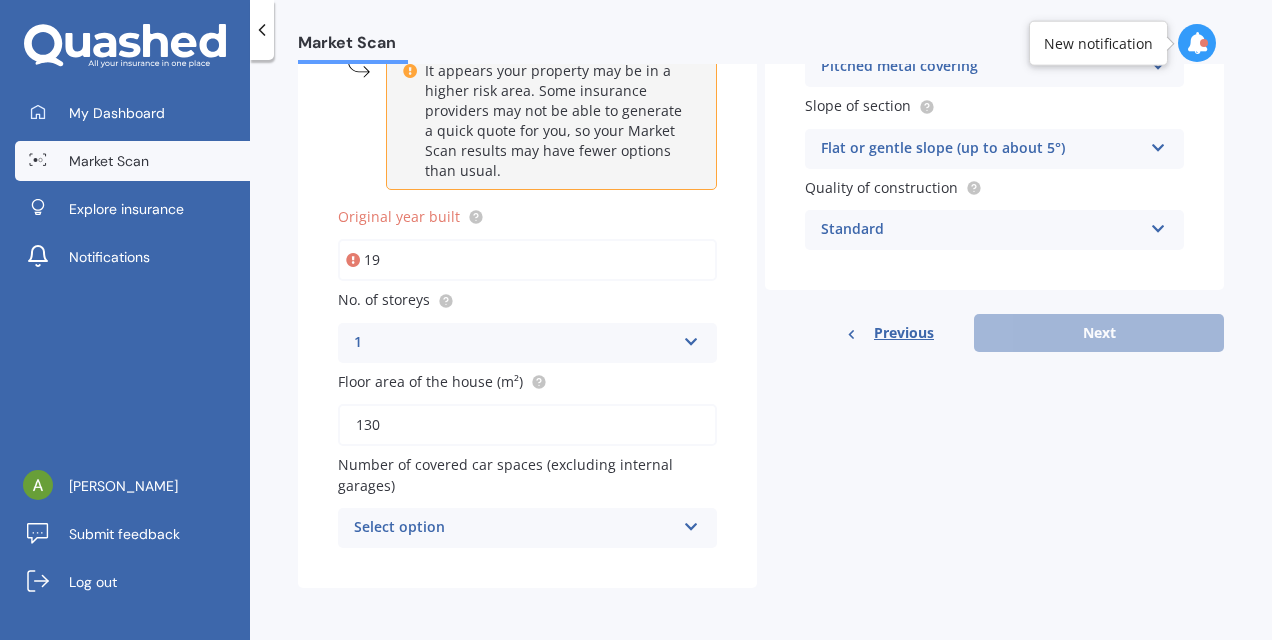 type on "1" 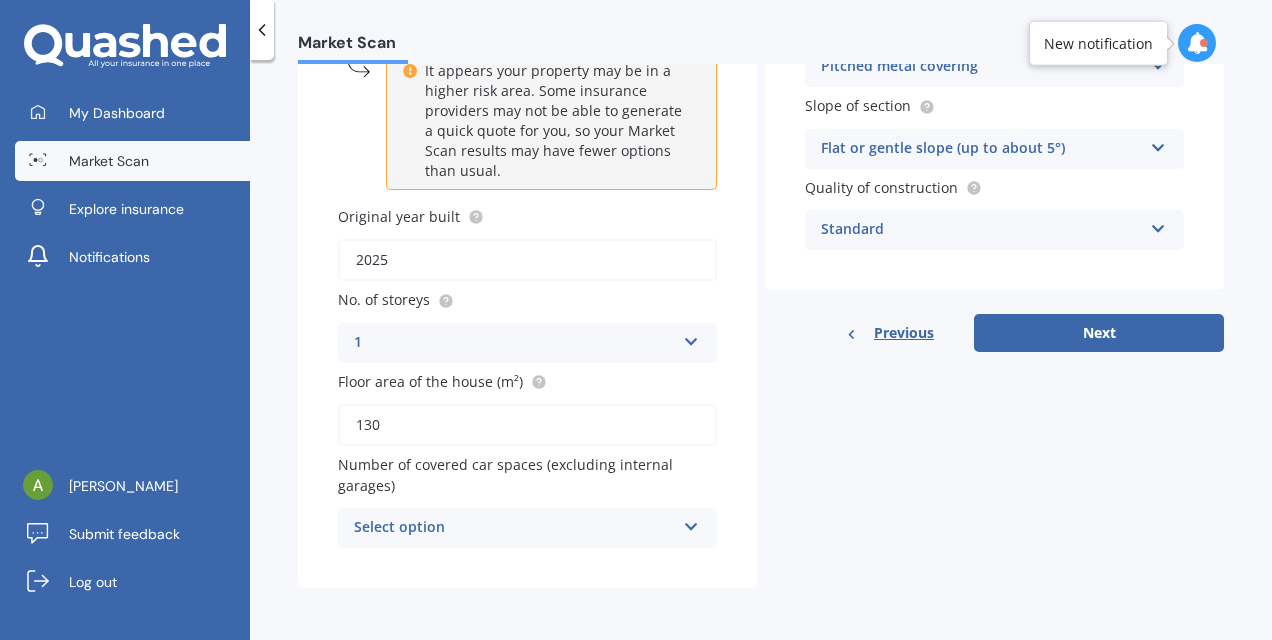 type on "2025" 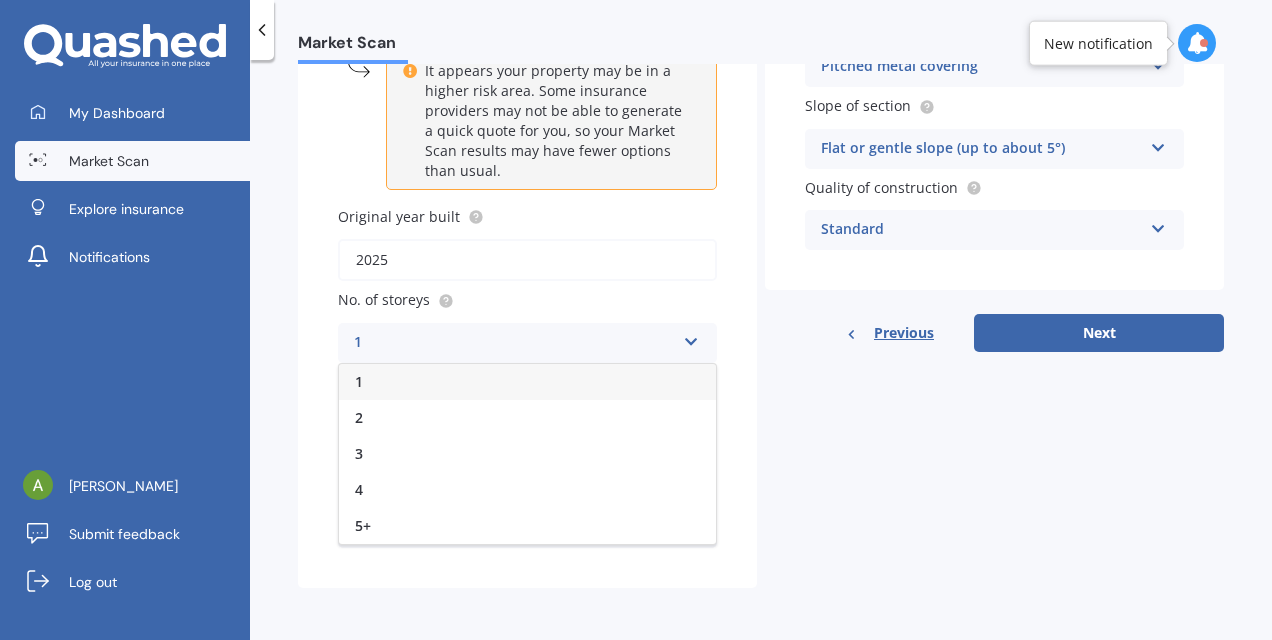 click on "2" at bounding box center [527, 418] 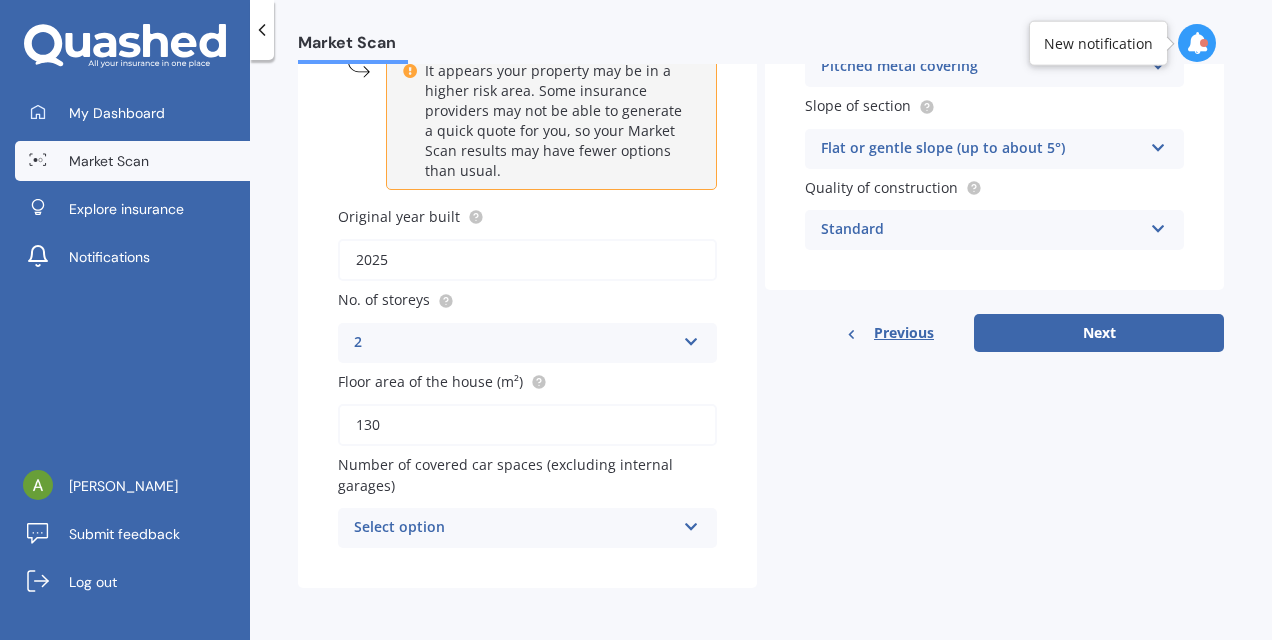 click on "130" at bounding box center [527, 425] 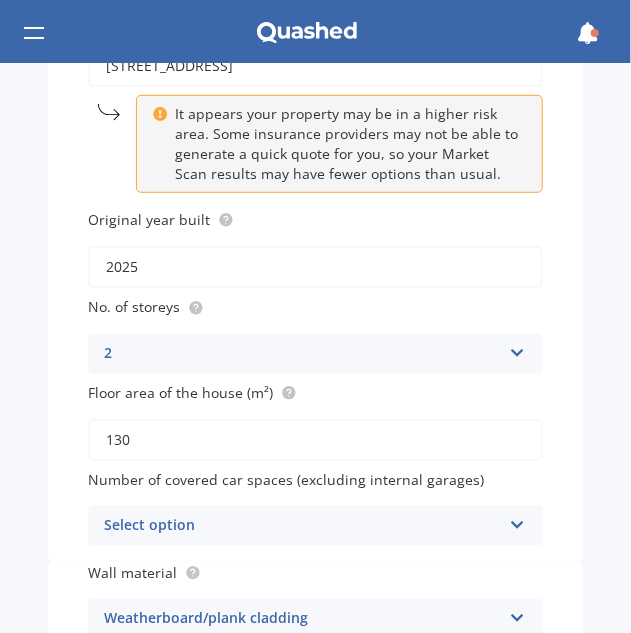 click on "130" at bounding box center (315, 440) 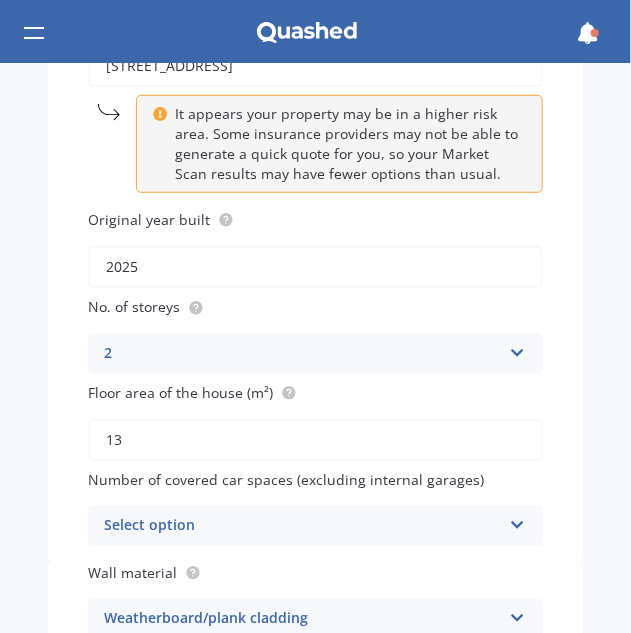 type on "1" 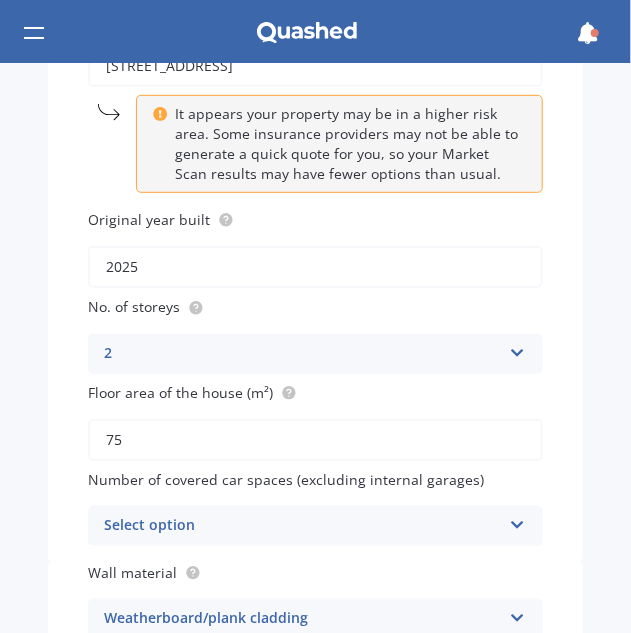 scroll, scrollTop: 369, scrollLeft: 0, axis: vertical 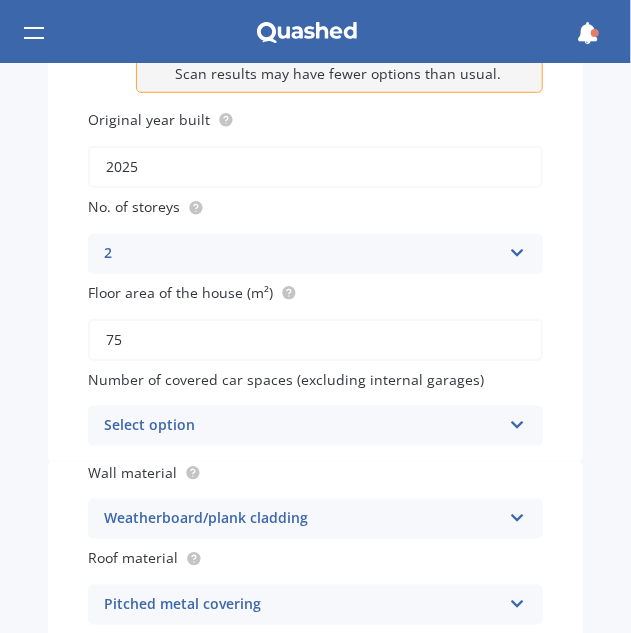 type on "75" 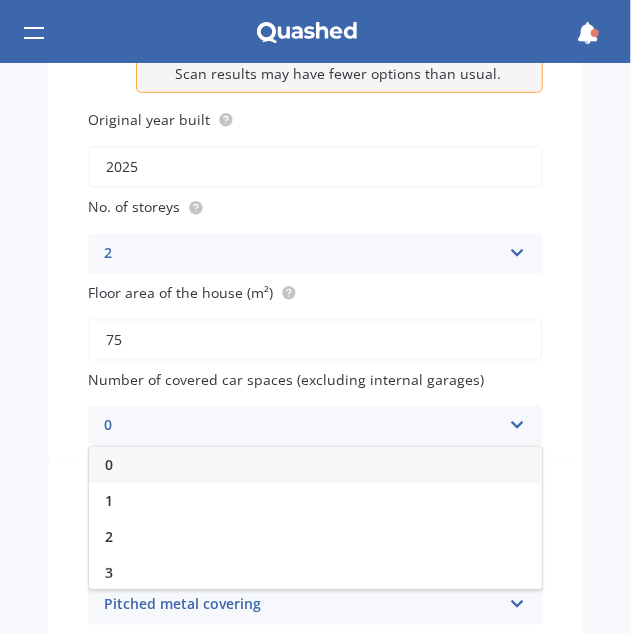 click on "0" at bounding box center (315, 465) 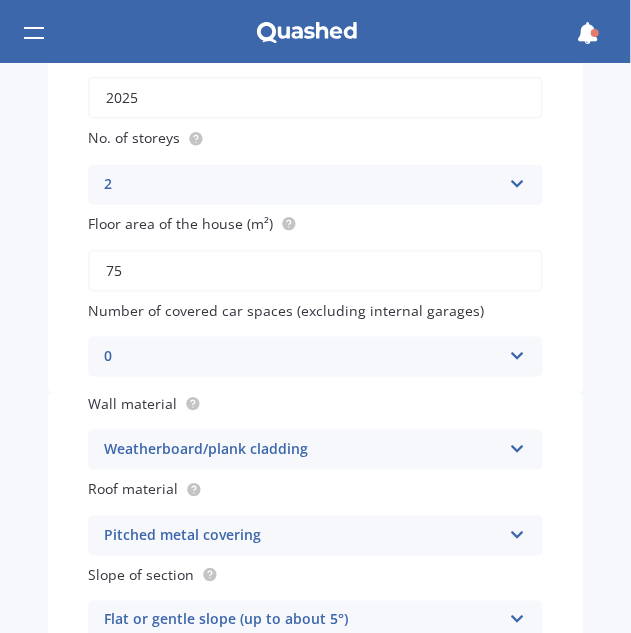 scroll, scrollTop: 469, scrollLeft: 0, axis: vertical 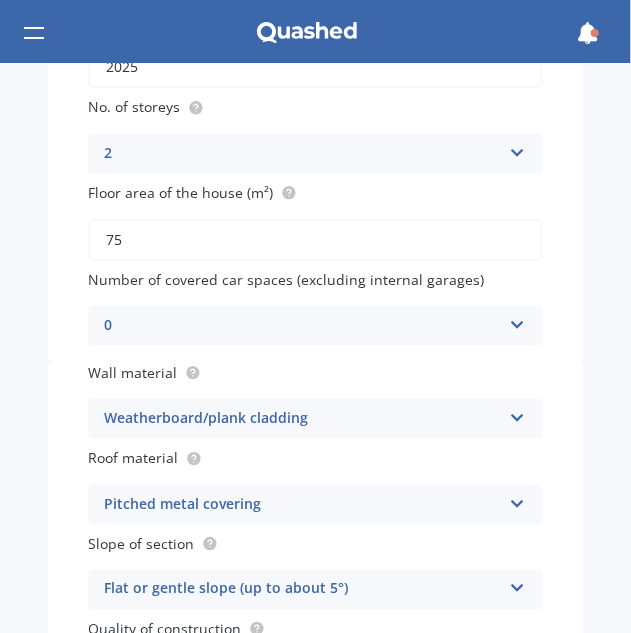 click on "Weatherboard/plank cladding" at bounding box center (302, 419) 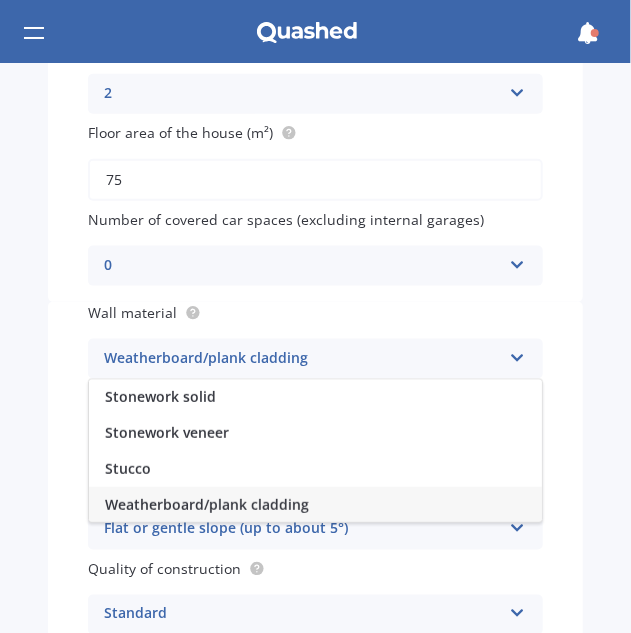 scroll, scrollTop: 569, scrollLeft: 0, axis: vertical 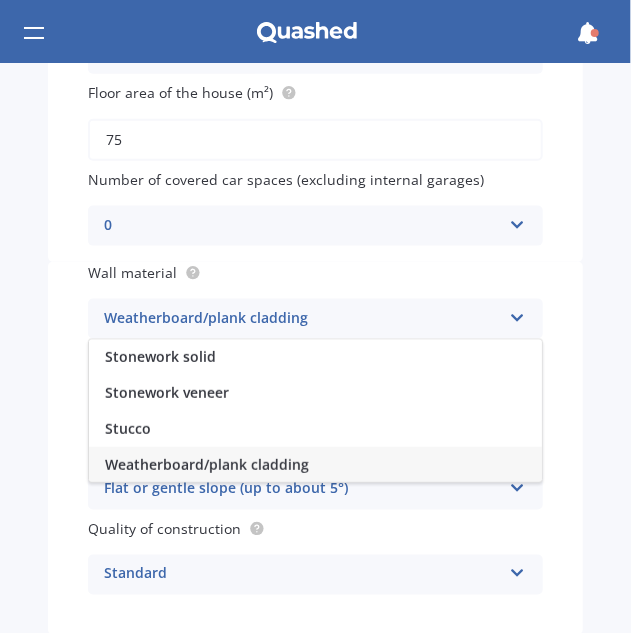 click on "Weatherboard/plank cladding" at bounding box center [207, 464] 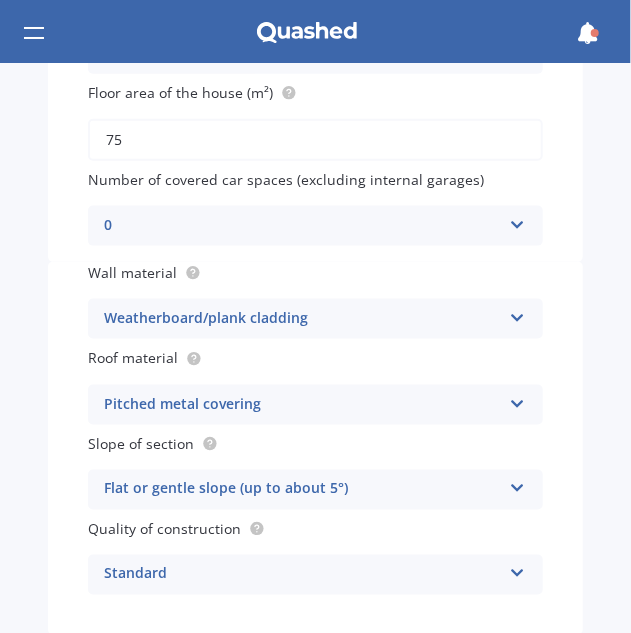 click on "Pitched metal covering" at bounding box center (302, 405) 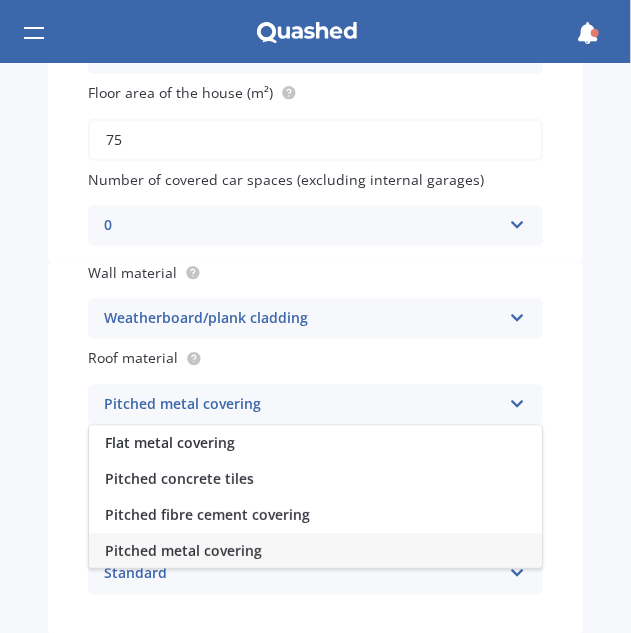 click on "Pitched metal covering" at bounding box center [302, 405] 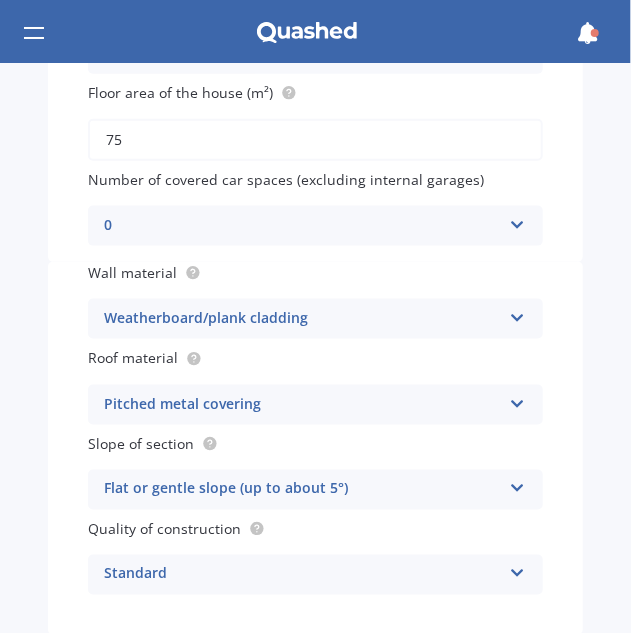 click on "Pitched metal covering" at bounding box center [302, 405] 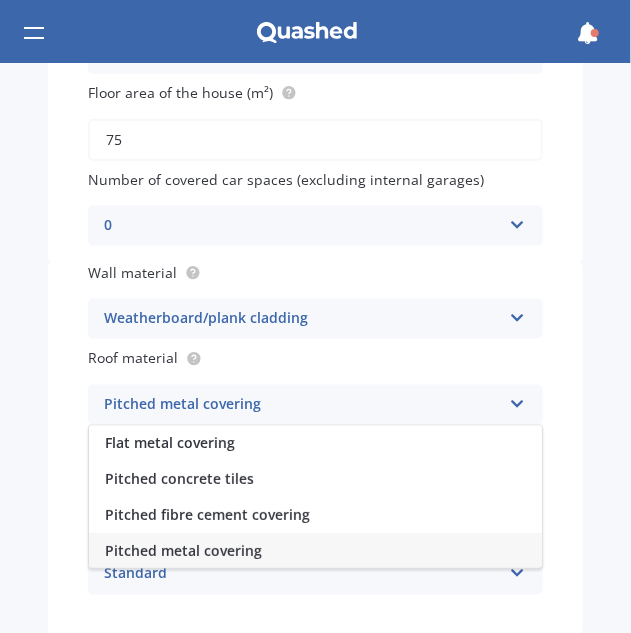 click on "Pitched metal covering" at bounding box center (183, 550) 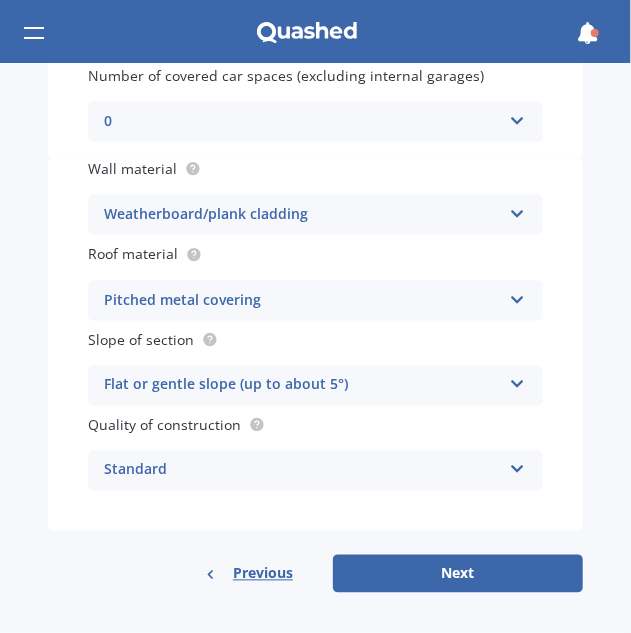 scroll, scrollTop: 676, scrollLeft: 0, axis: vertical 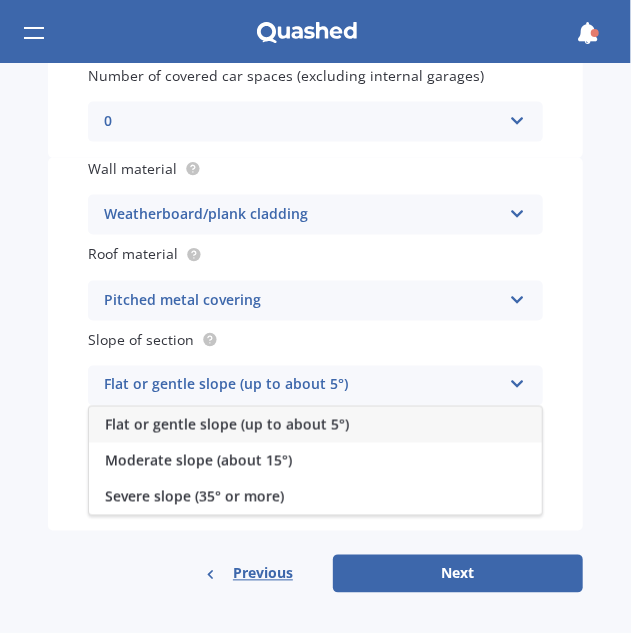 click on "Flat or gentle slope (up to about 5°)" at bounding box center (227, 424) 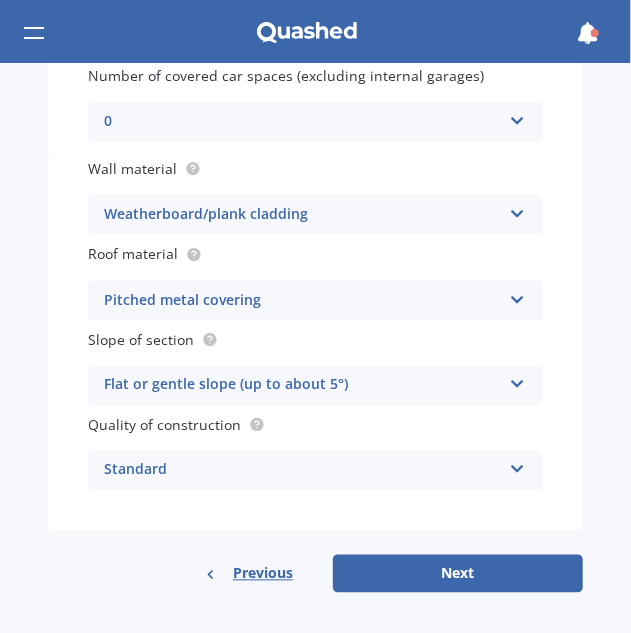 click on "Standard" at bounding box center (302, 471) 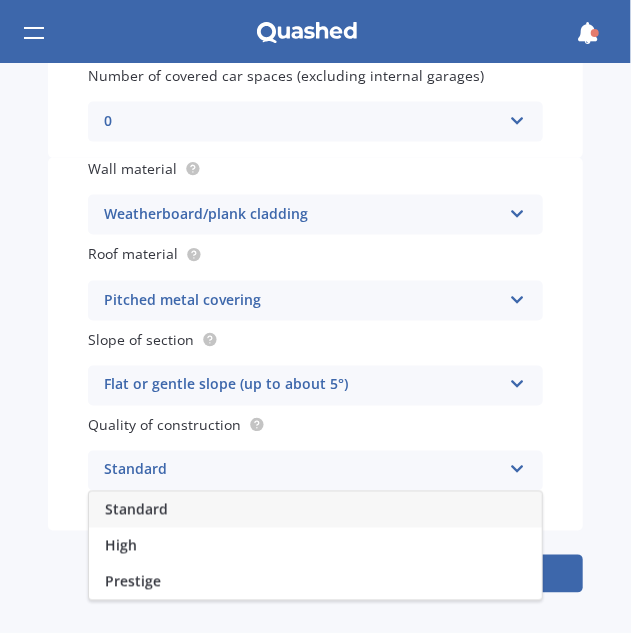 click on "Standard" at bounding box center [315, 510] 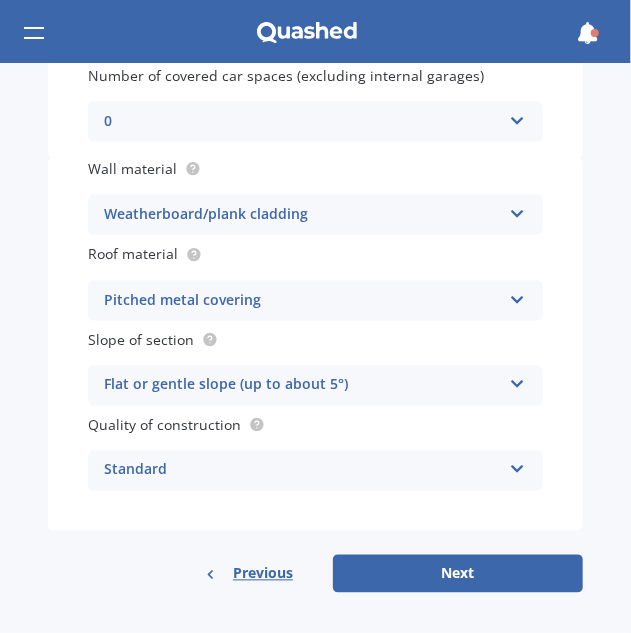 click on "Next" at bounding box center [458, 574] 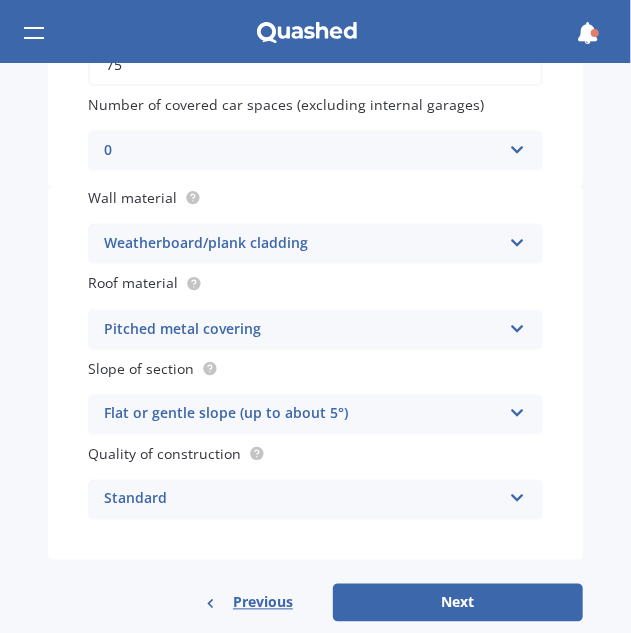 select on "23" 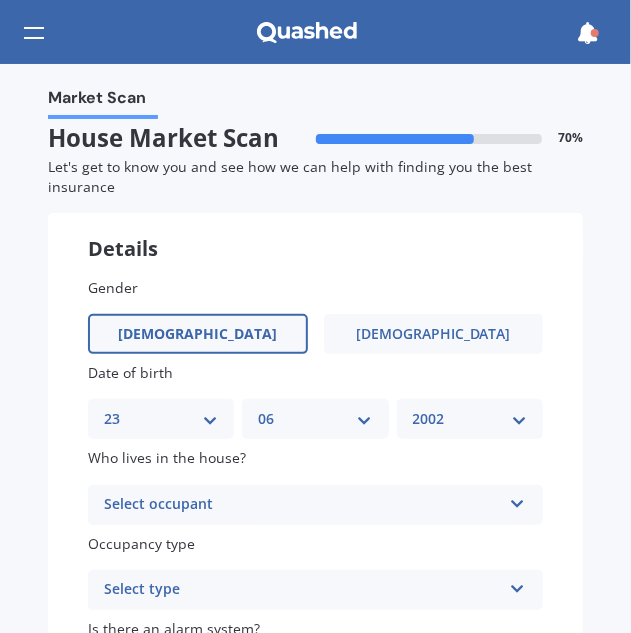 scroll, scrollTop: 100, scrollLeft: 0, axis: vertical 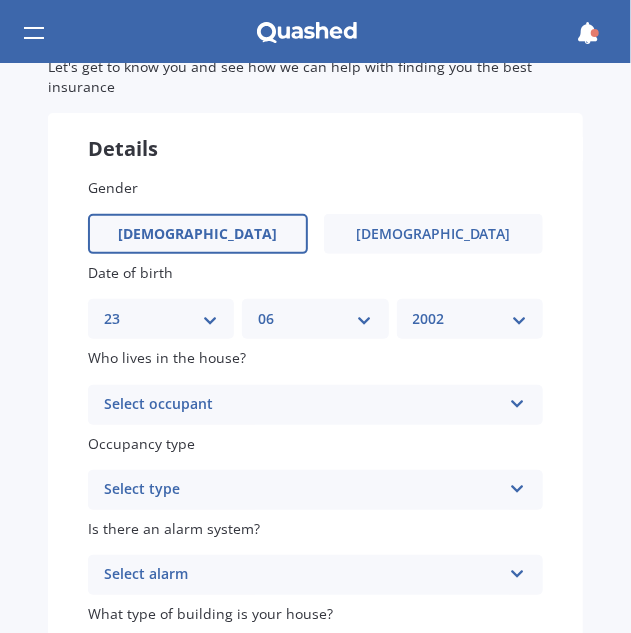 click on "Select occupant" at bounding box center (302, 405) 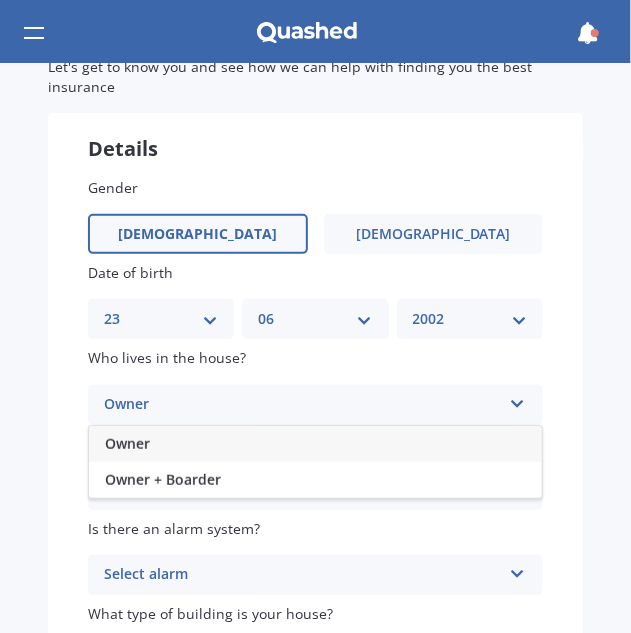 click on "Owner" at bounding box center [315, 444] 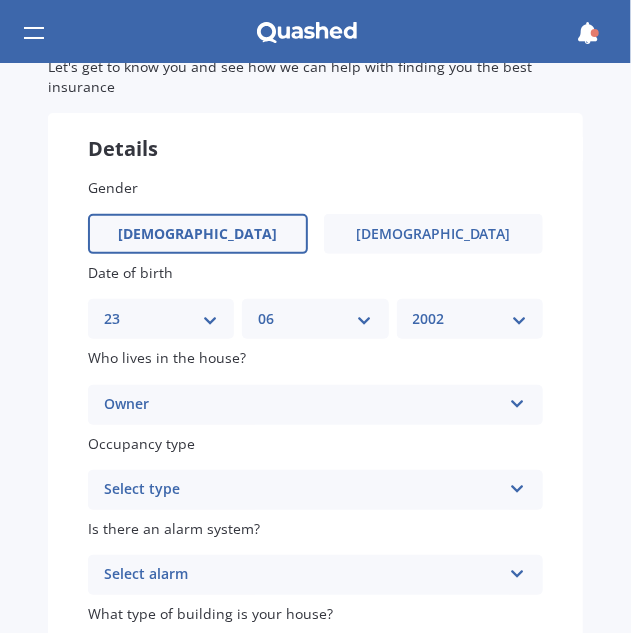 scroll, scrollTop: 300, scrollLeft: 0, axis: vertical 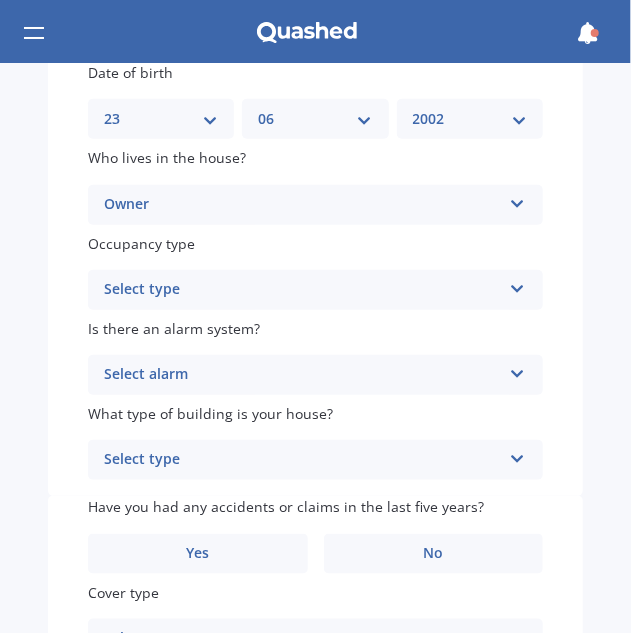click on "Select type" at bounding box center [302, 290] 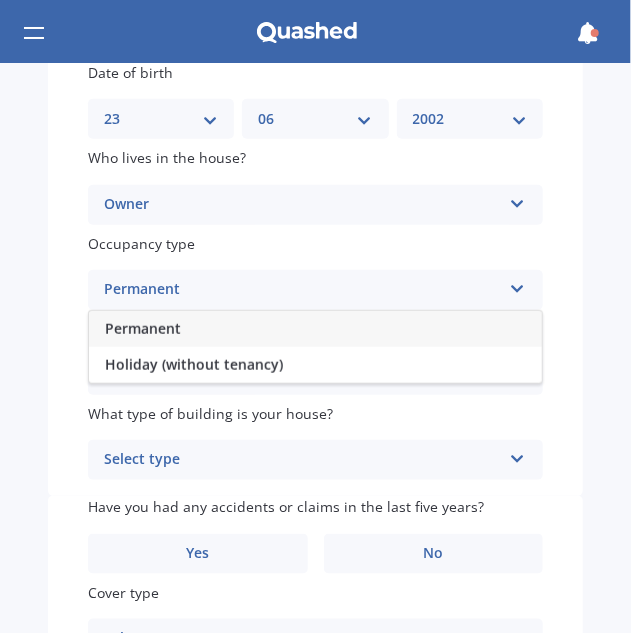 click on "Permanent" at bounding box center [315, 329] 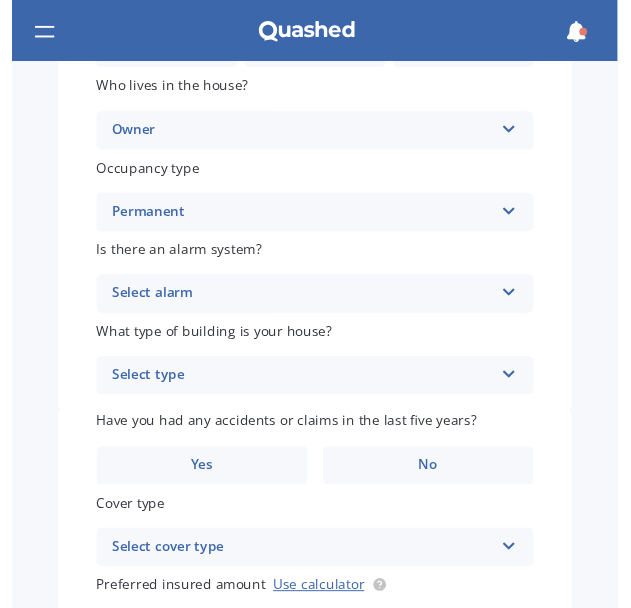 scroll, scrollTop: 400, scrollLeft: 0, axis: vertical 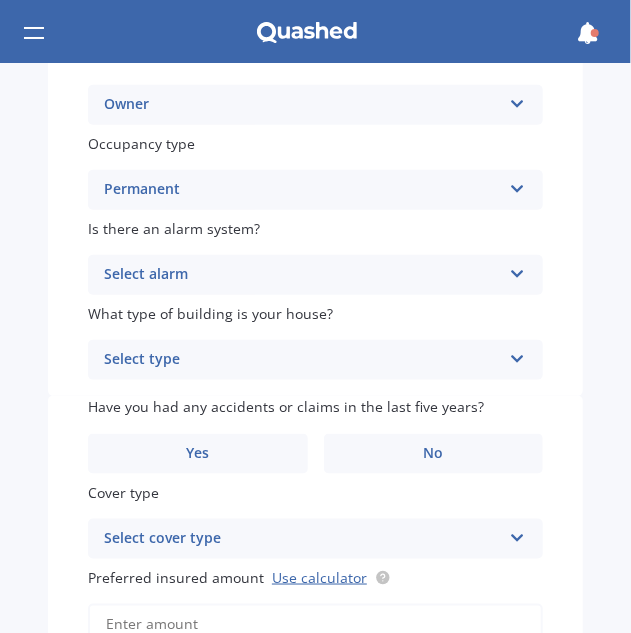 click on "Select alarm" at bounding box center [302, 275] 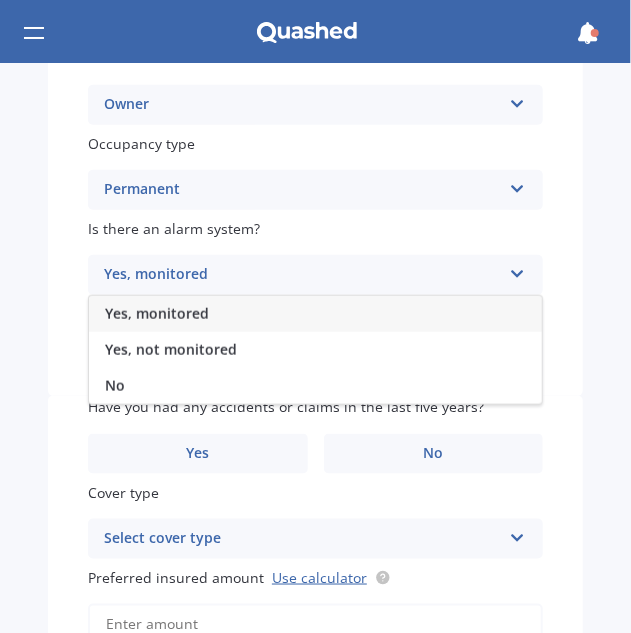 click on "Yes, not monitored" at bounding box center (171, 349) 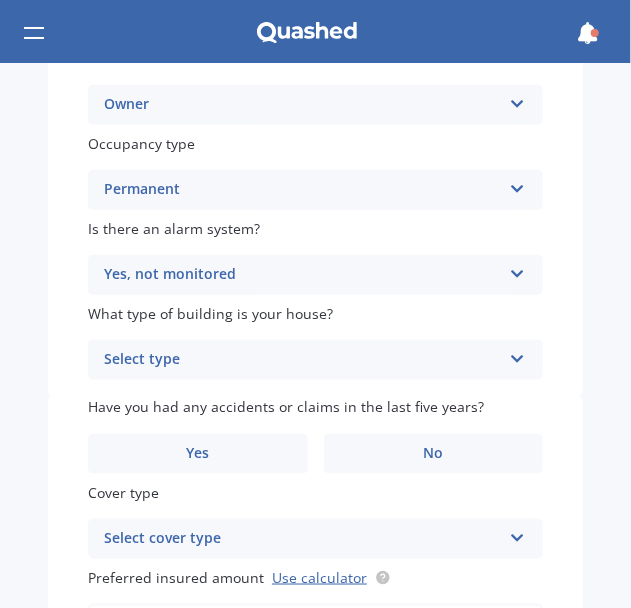 click on "Select type" at bounding box center (302, 360) 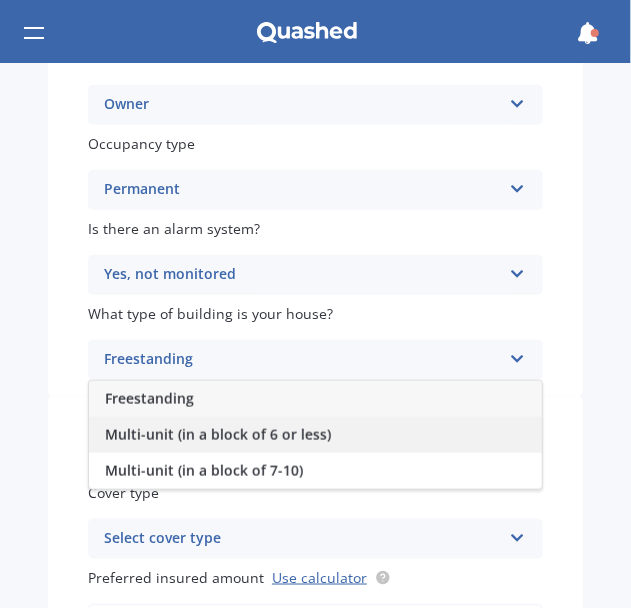 click on "Multi-unit (in a block of 6 or less)" at bounding box center [218, 434] 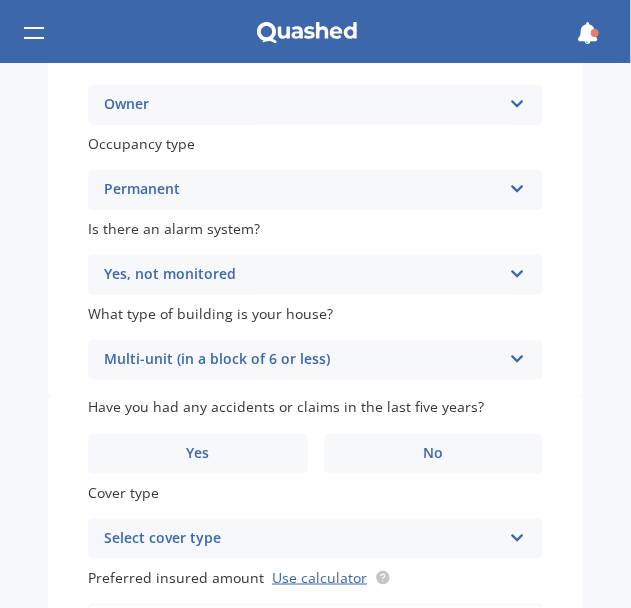 click on "Yes, not monitored" at bounding box center [302, 275] 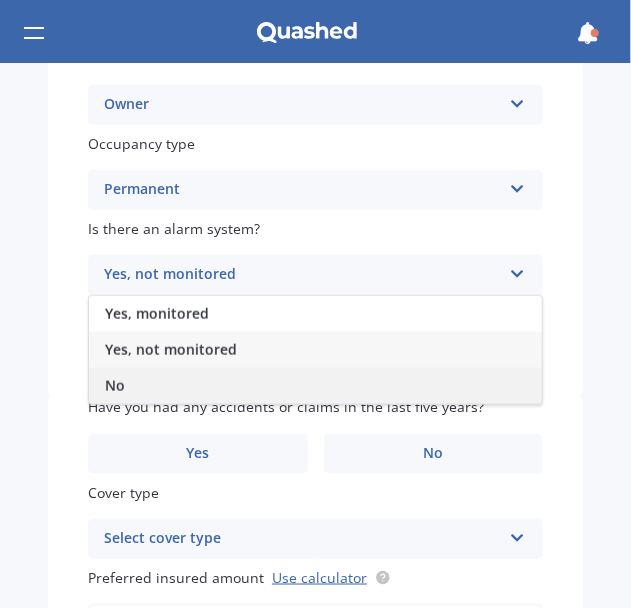 click on "No" at bounding box center [315, 386] 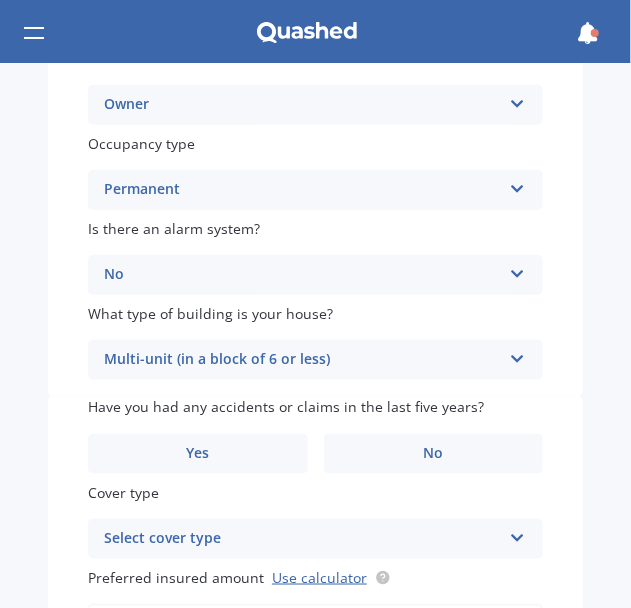 scroll, scrollTop: 512, scrollLeft: 0, axis: vertical 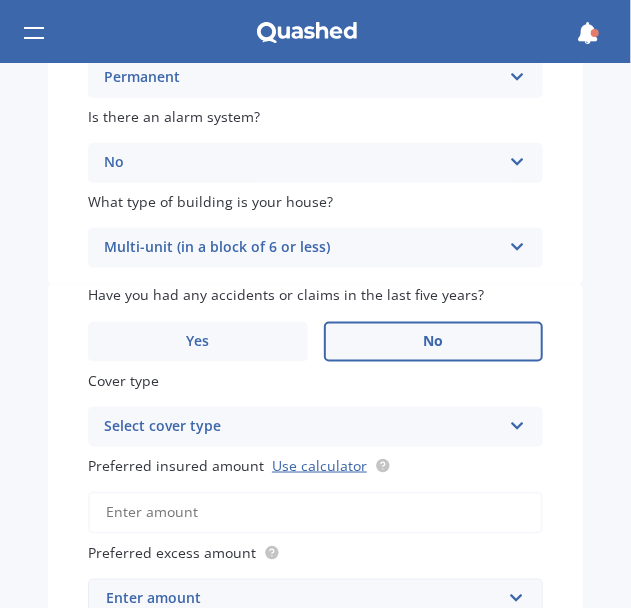 click on "No" at bounding box center (434, 342) 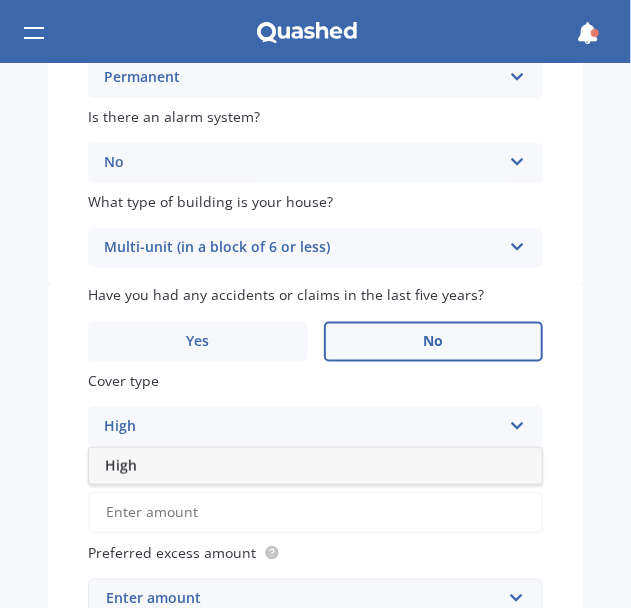click on "High High" at bounding box center (315, 427) 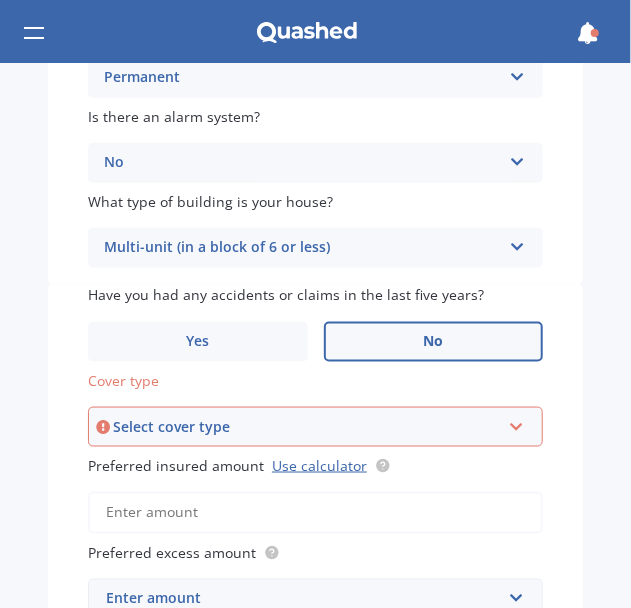 scroll, scrollTop: 669, scrollLeft: 0, axis: vertical 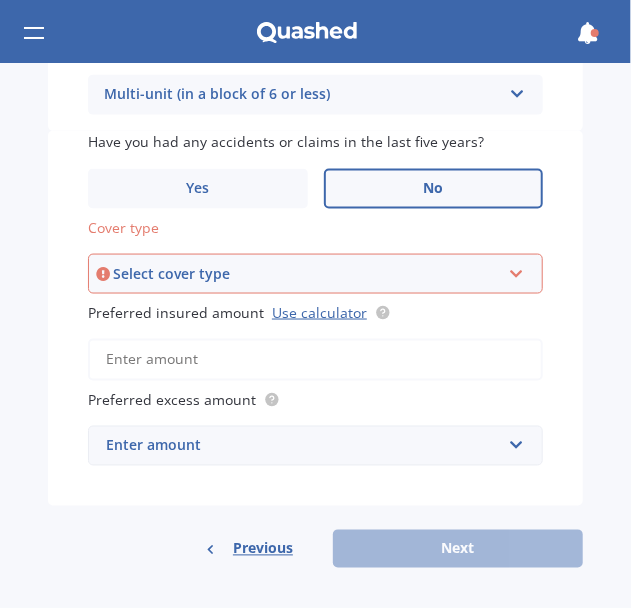 click on "Select cover type High" at bounding box center [315, 274] 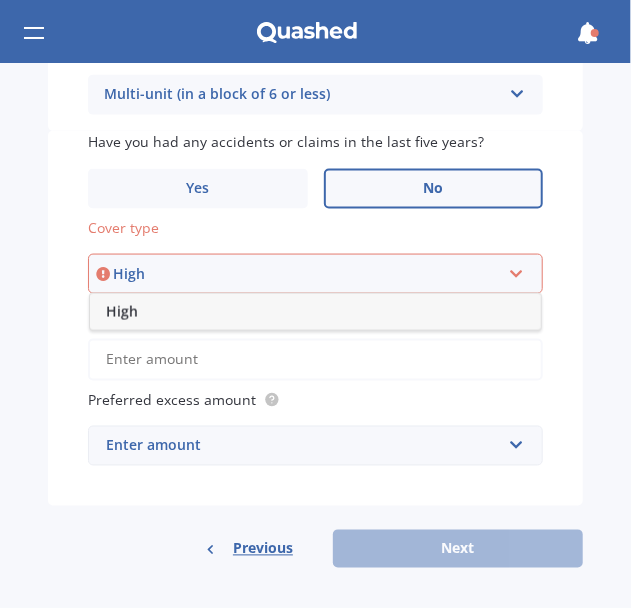 click on "High" at bounding box center [315, 312] 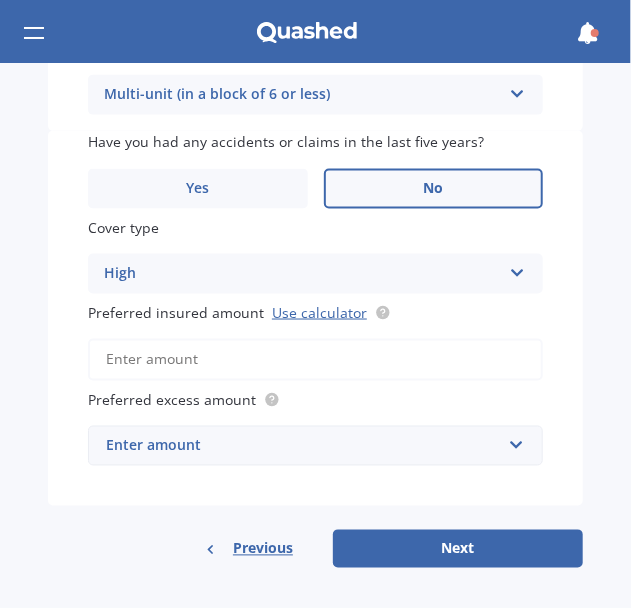 click on "Preferred insured amount Use calculator" at bounding box center (315, 360) 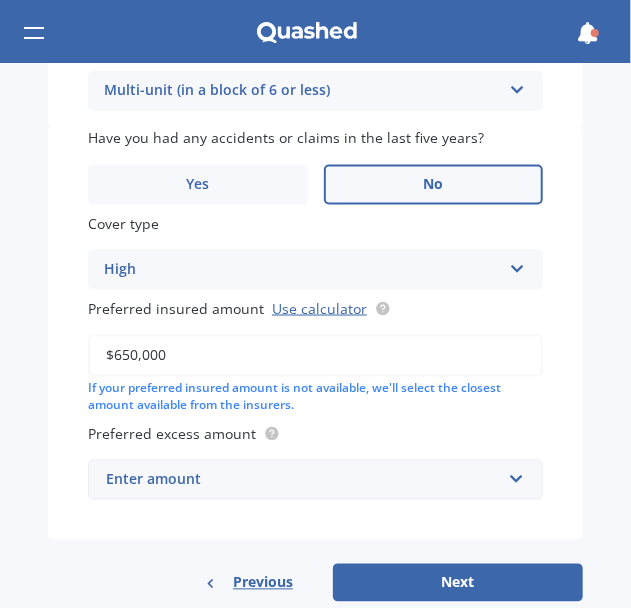 type on "$650,000" 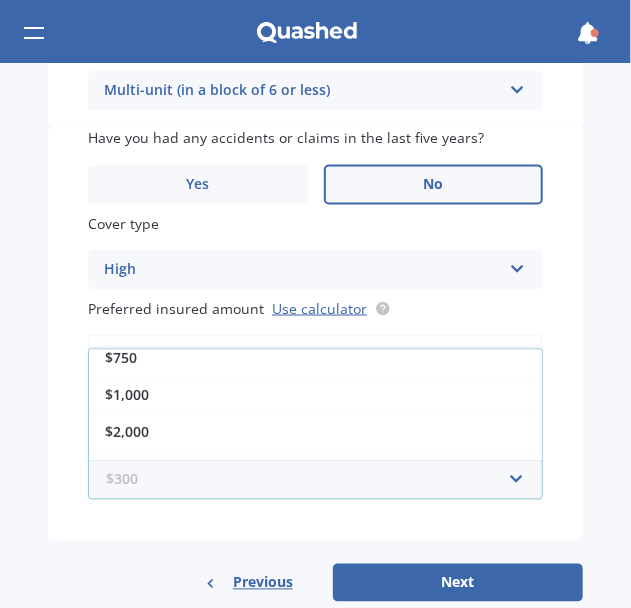 scroll, scrollTop: 140, scrollLeft: 0, axis: vertical 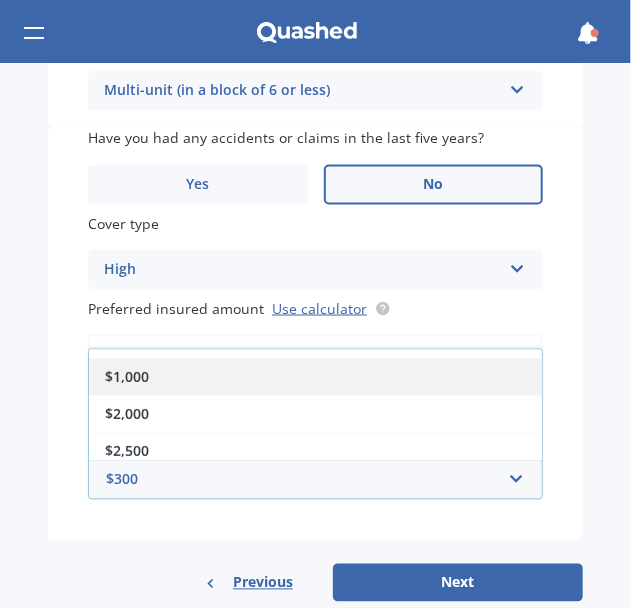 click on "$1,000" at bounding box center (127, 376) 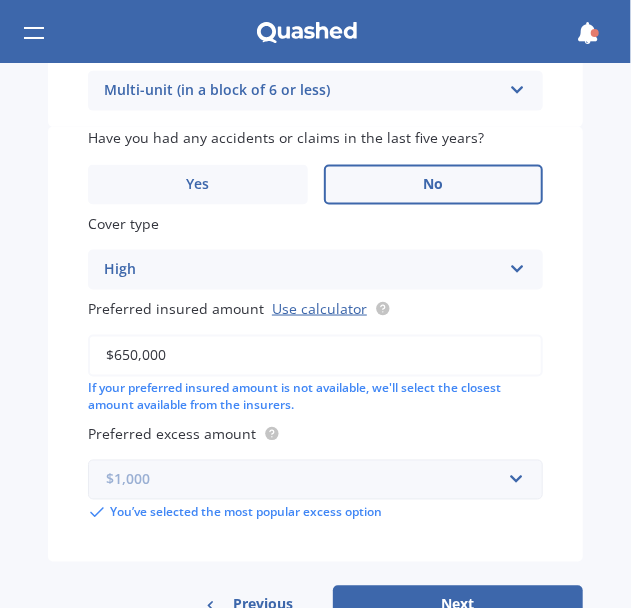 scroll, scrollTop: 729, scrollLeft: 0, axis: vertical 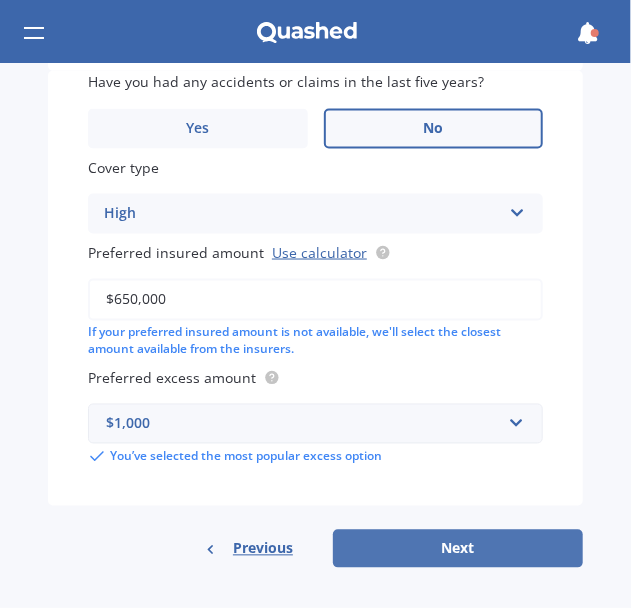 click on "Next" at bounding box center [458, 549] 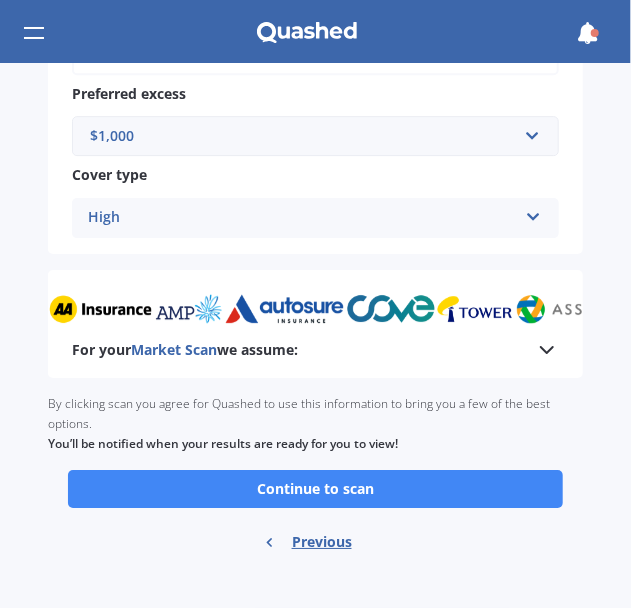 scroll, scrollTop: 1558, scrollLeft: 0, axis: vertical 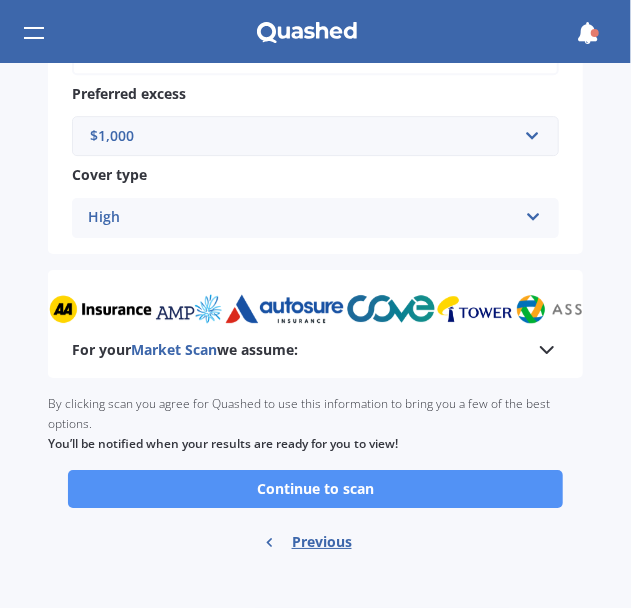 click on "Continue to scan" at bounding box center (315, 489) 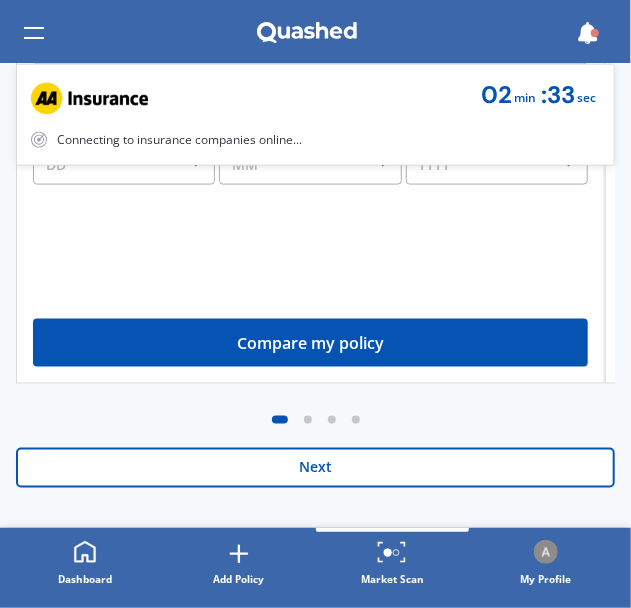 scroll, scrollTop: 0, scrollLeft: 0, axis: both 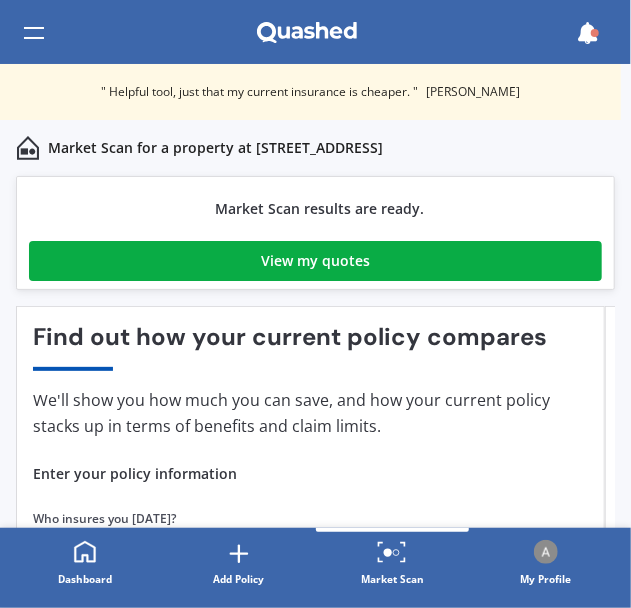 click on "View my quotes" at bounding box center [315, 261] 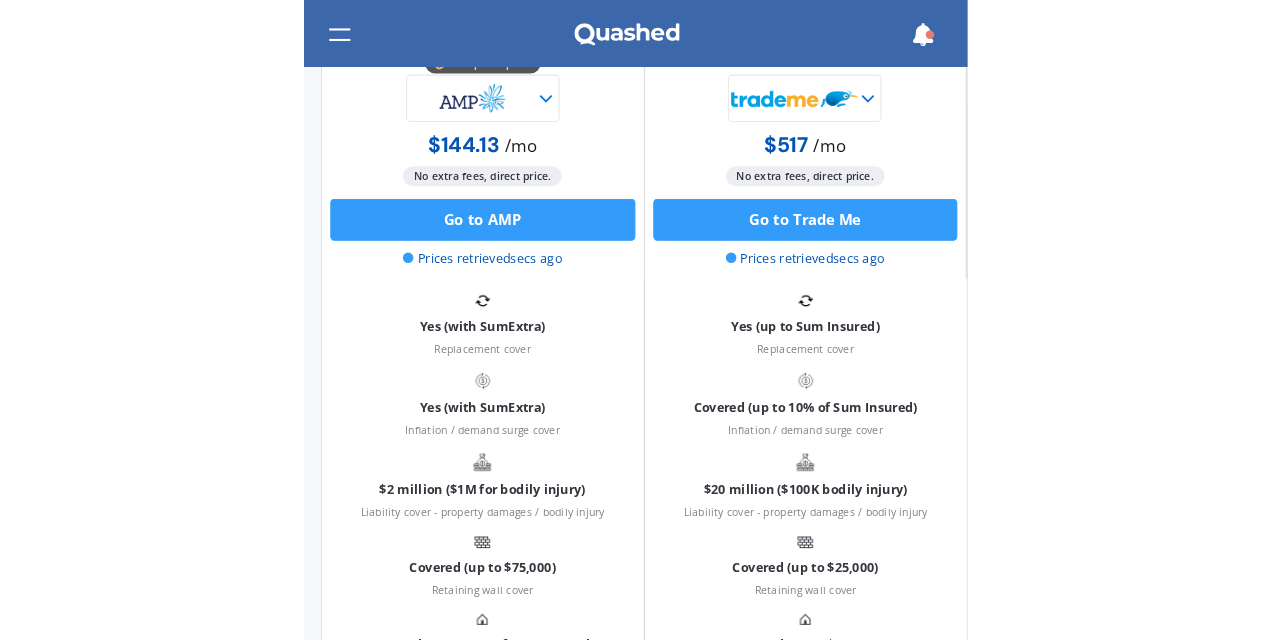 scroll, scrollTop: 0, scrollLeft: 0, axis: both 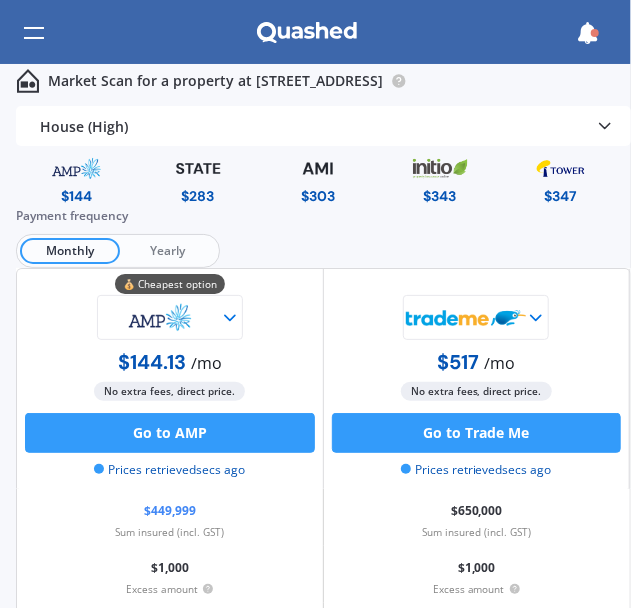 click at bounding box center (560, 168) 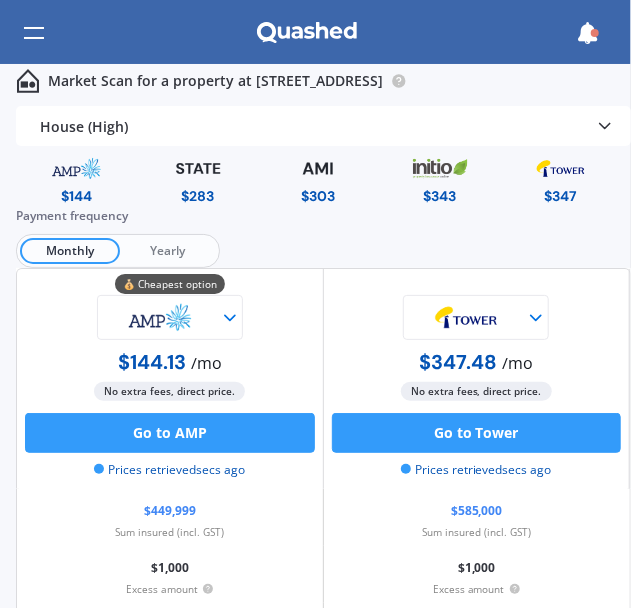 click on "Yearly" at bounding box center [168, 251] 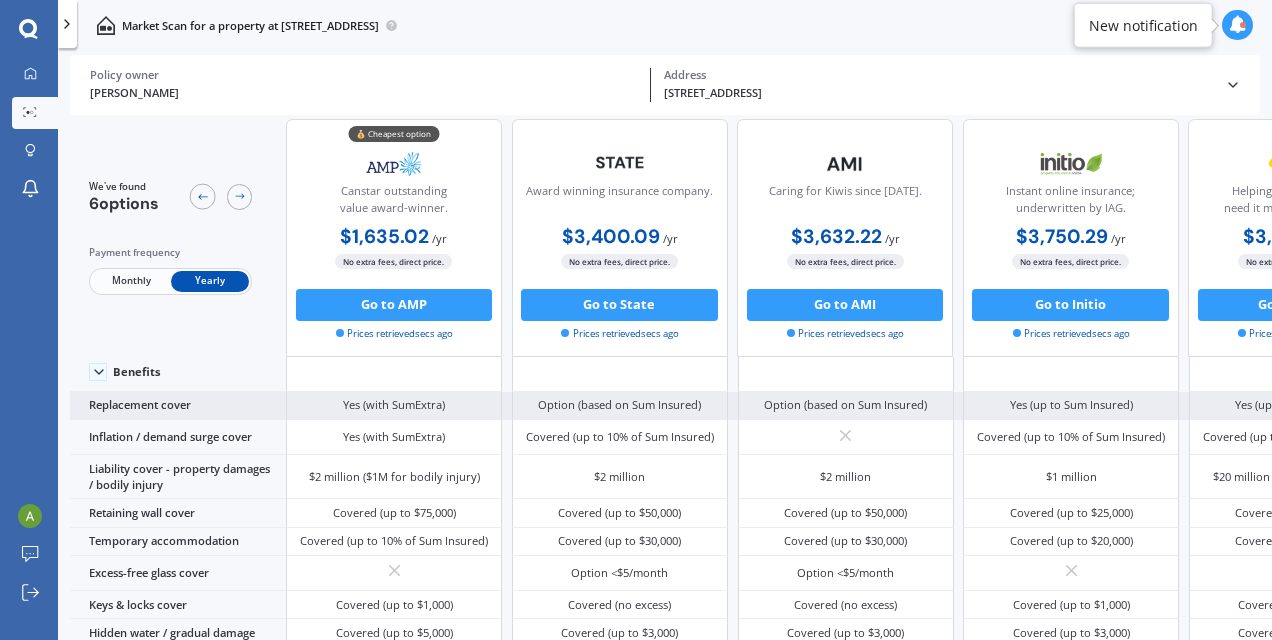 scroll, scrollTop: 70, scrollLeft: 0, axis: vertical 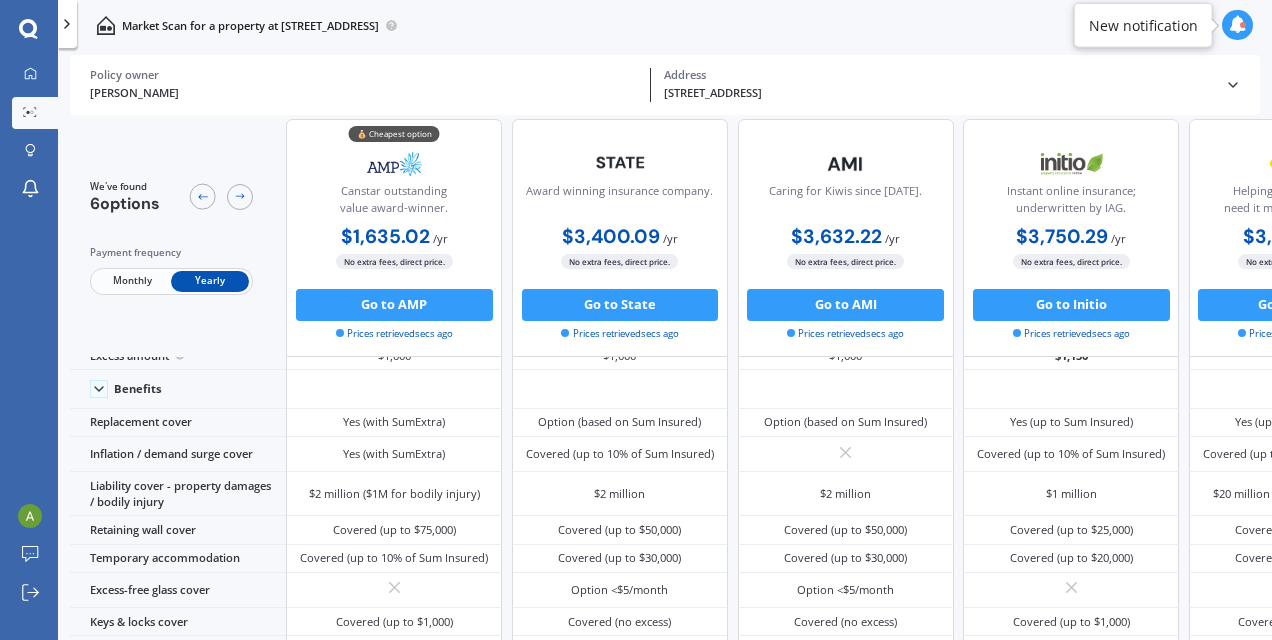click on "[PERSON_NAME]" at bounding box center [364, 93] 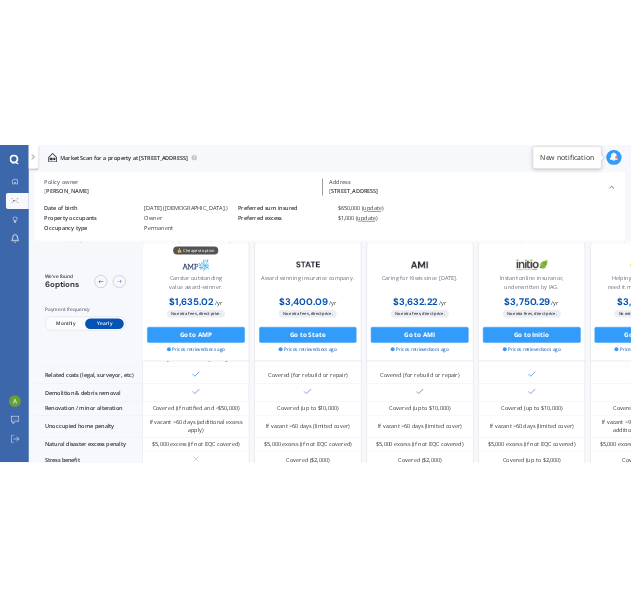 scroll, scrollTop: 953, scrollLeft: 0, axis: vertical 